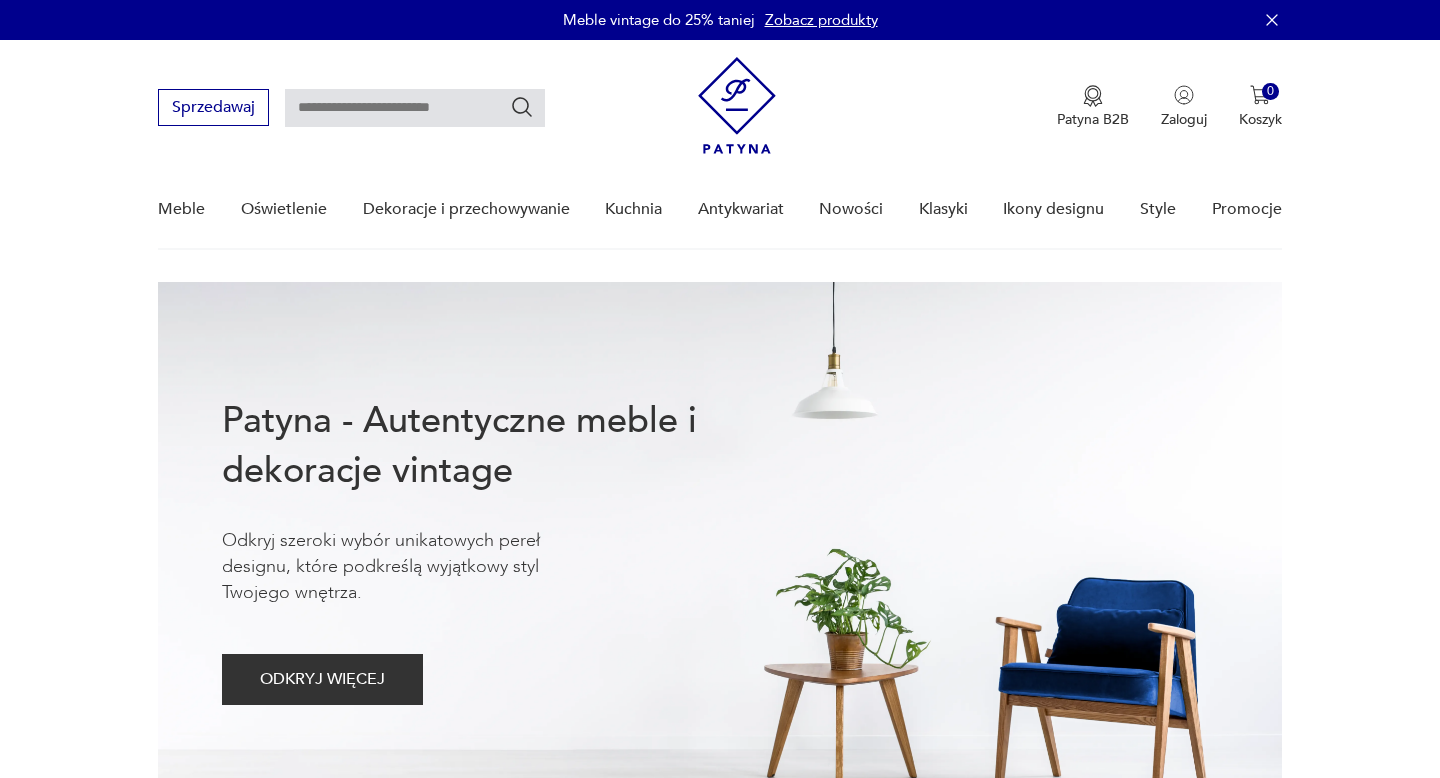scroll, scrollTop: 0, scrollLeft: 0, axis: both 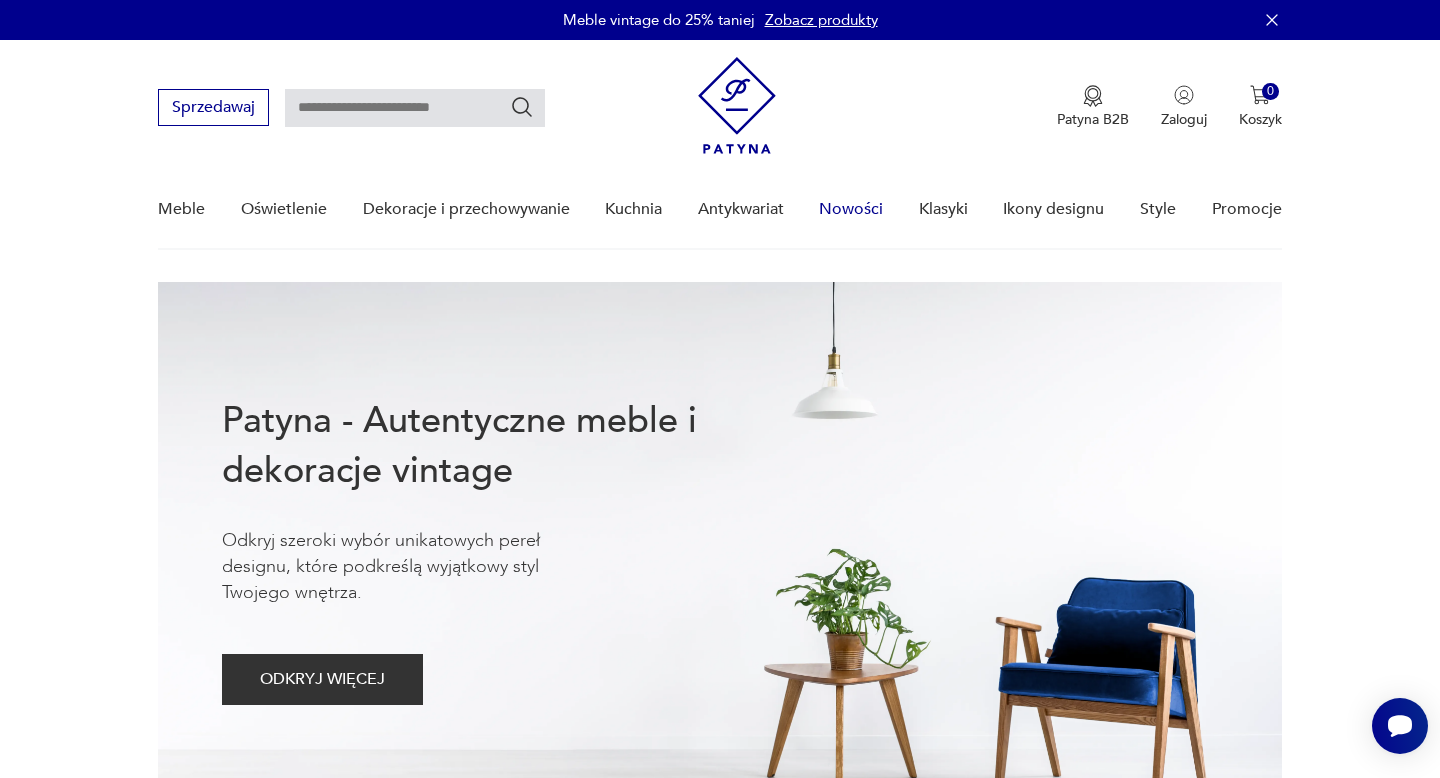 click on "Nowości" at bounding box center (851, 209) 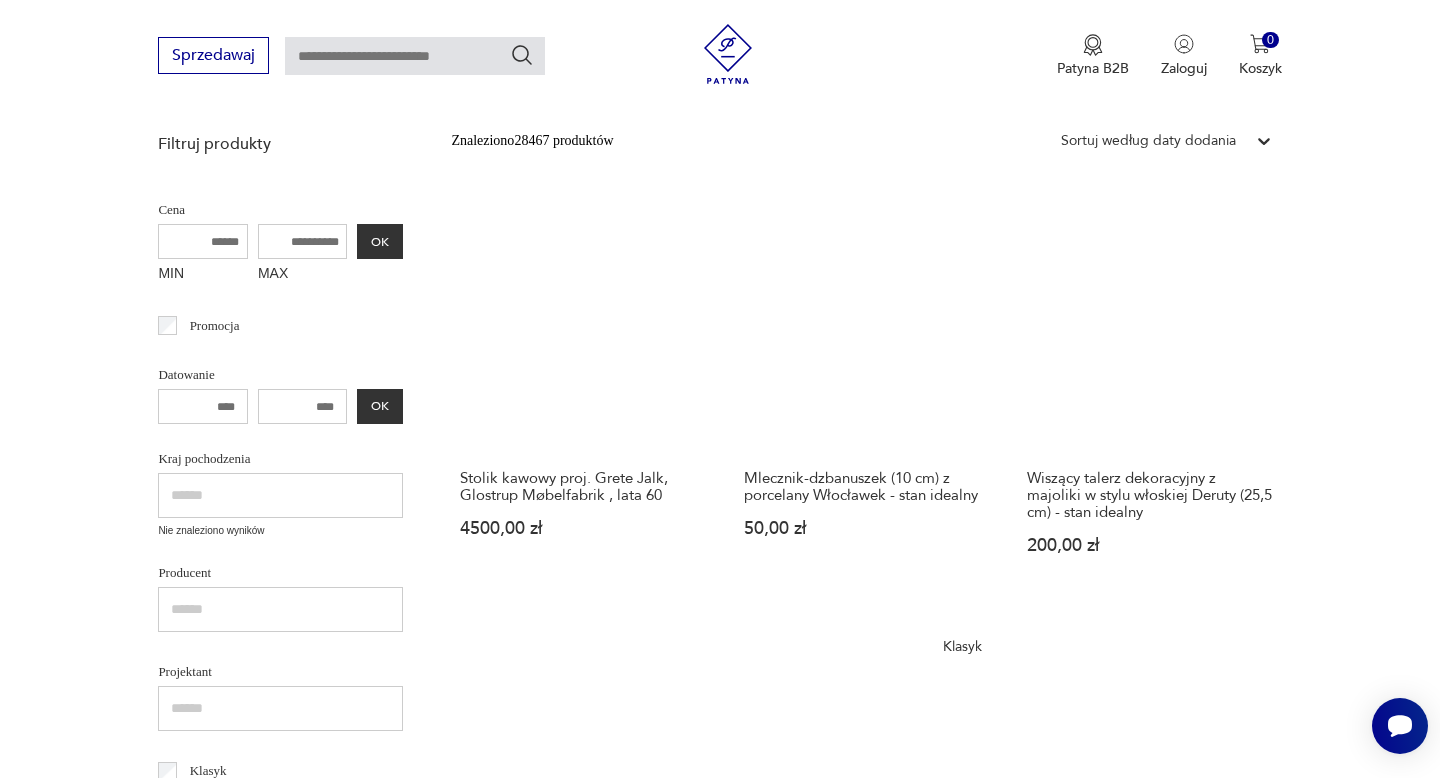 scroll, scrollTop: 442, scrollLeft: 0, axis: vertical 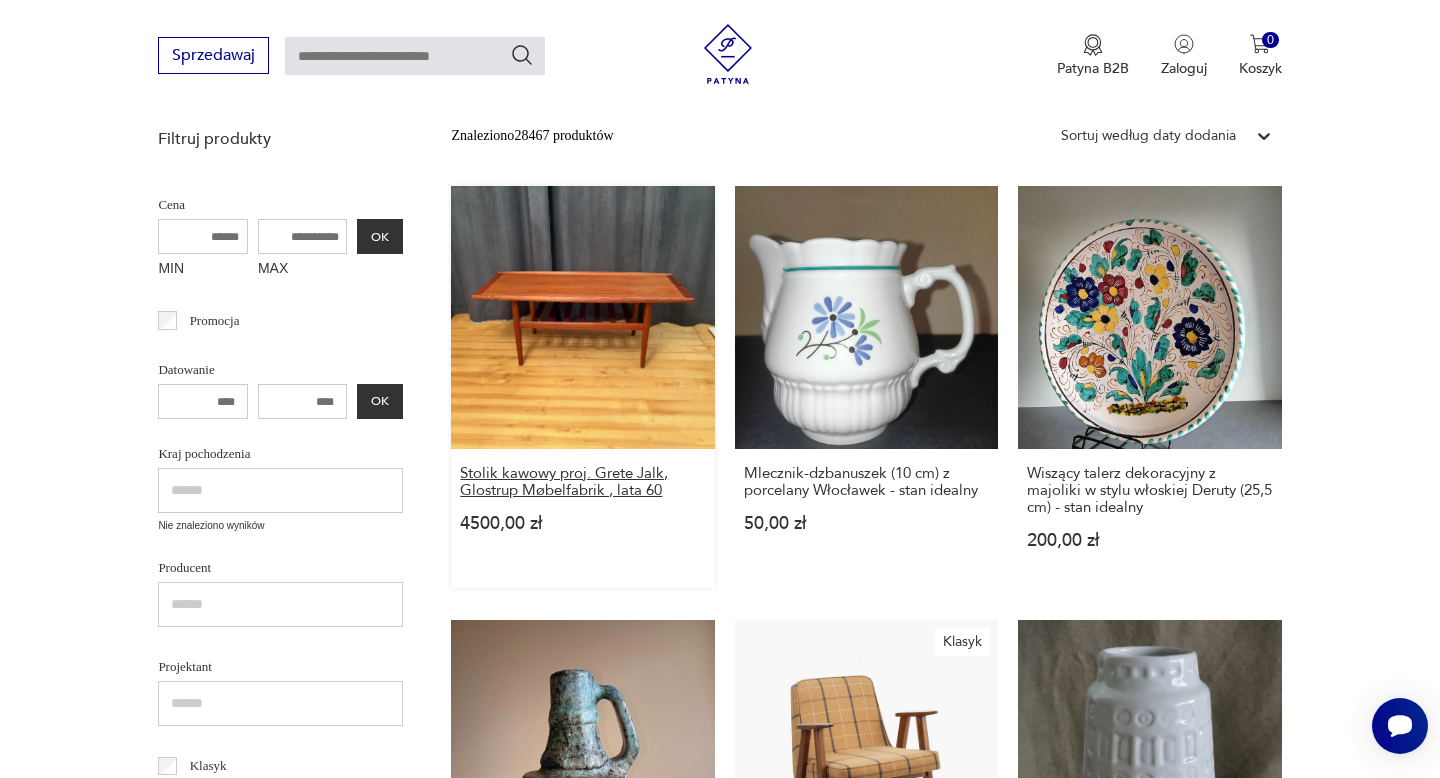 click on "Stolik kawowy proj. Grete Jalk, Glostrup Møbelfabrik , lata 60" at bounding box center (582, 482) 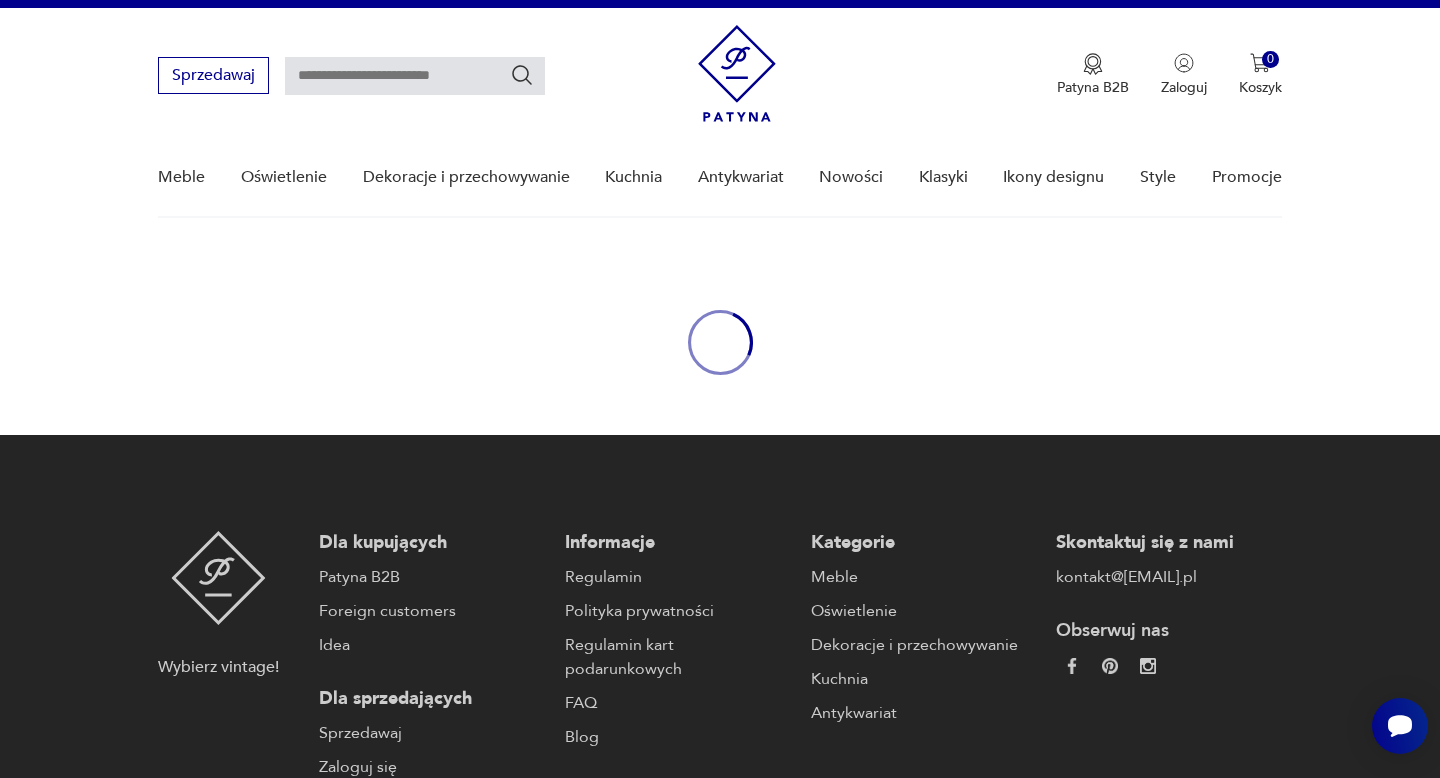 scroll, scrollTop: 0, scrollLeft: 0, axis: both 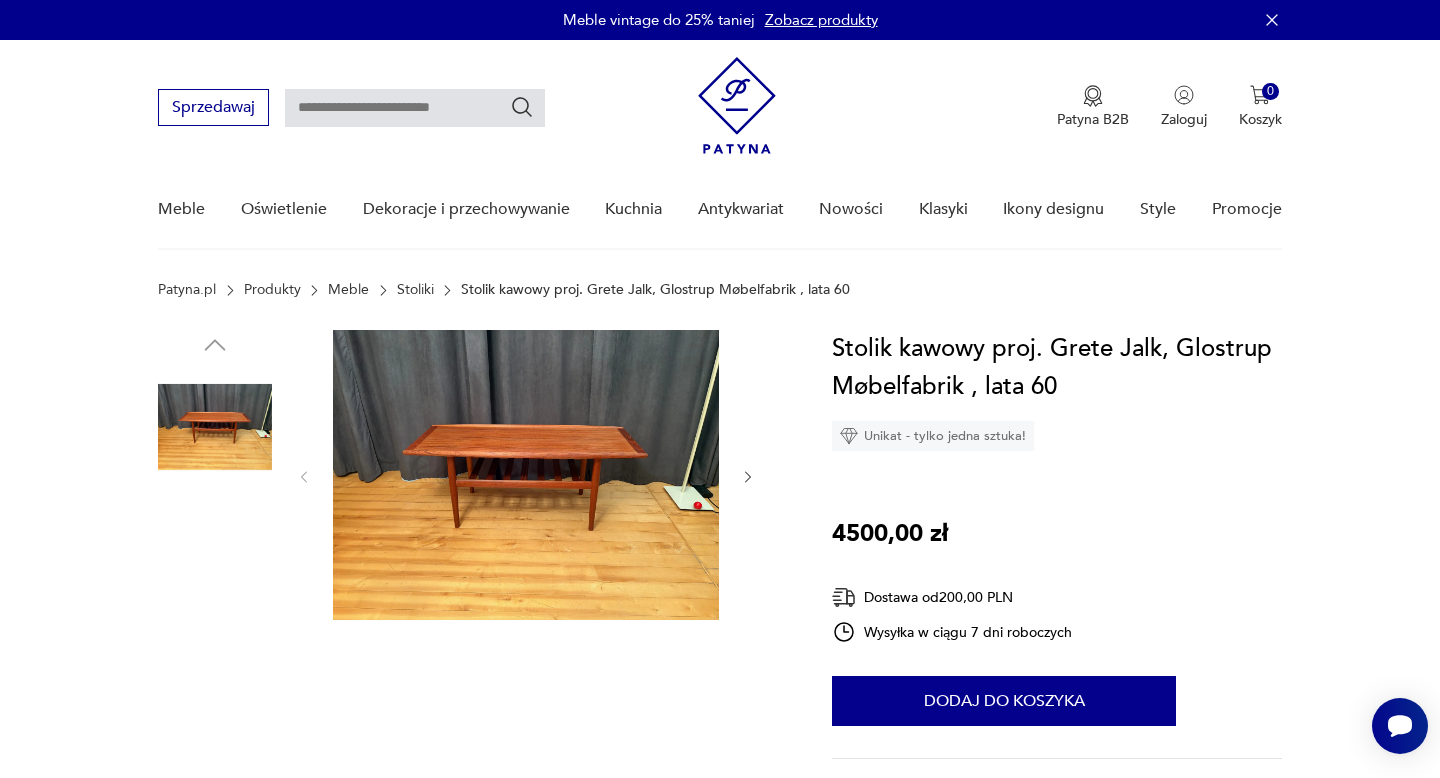 click at bounding box center [526, 475] 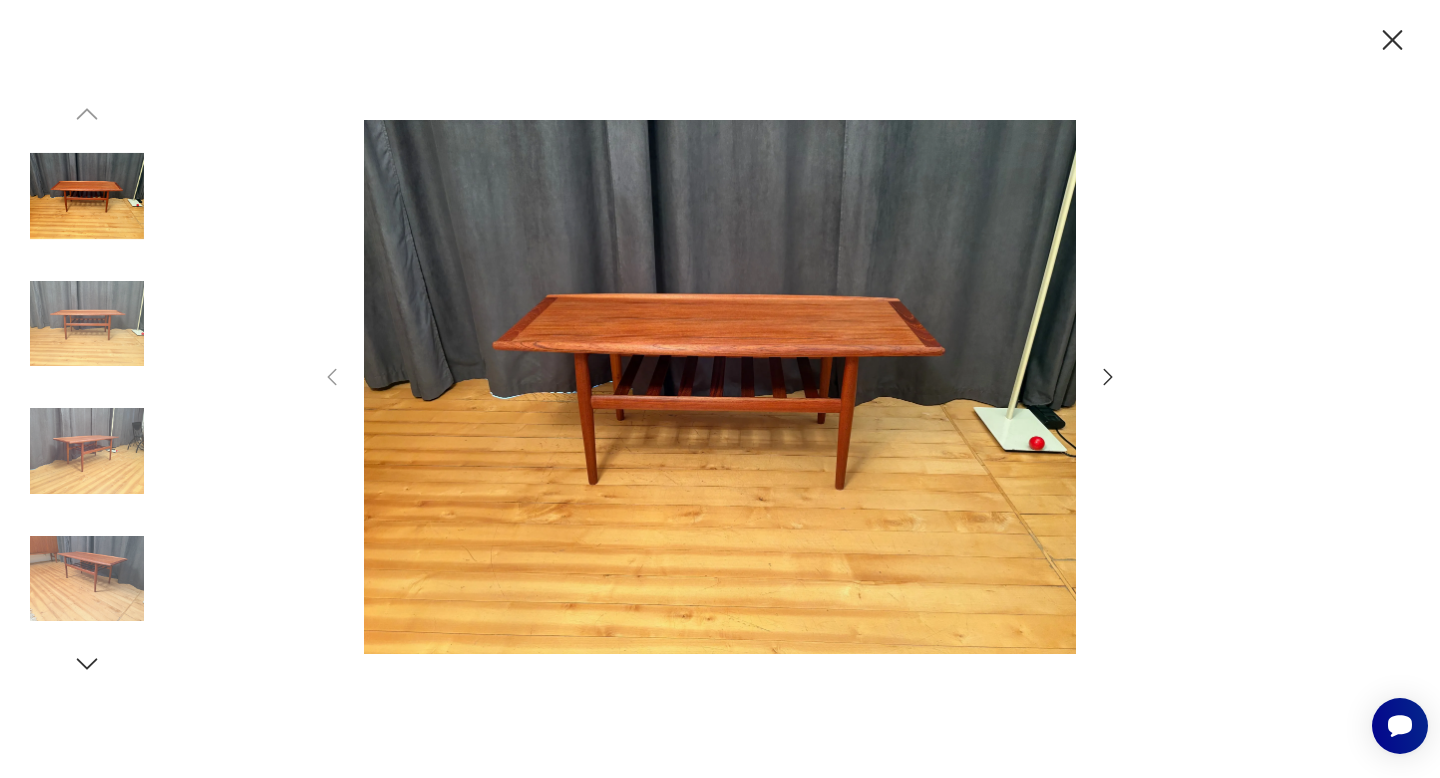 click 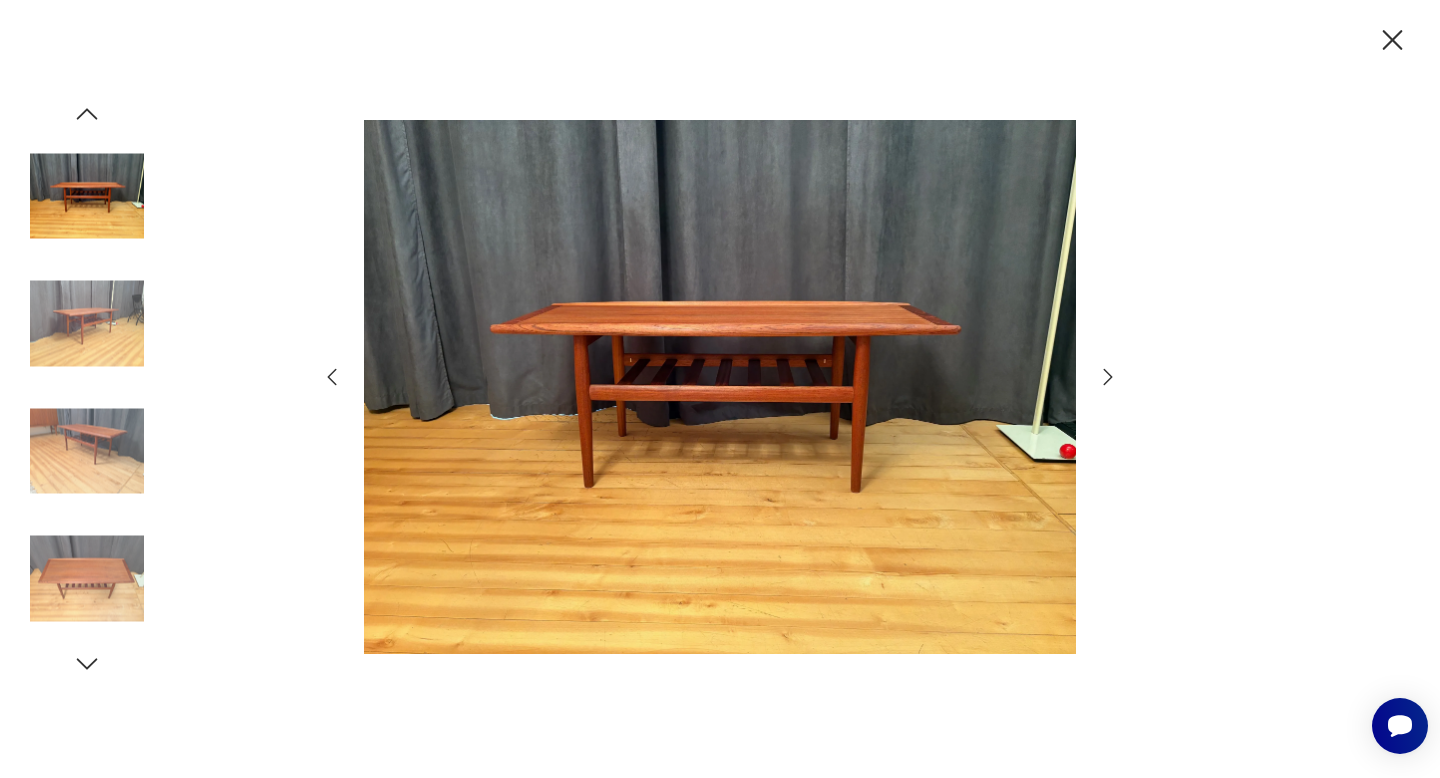 click 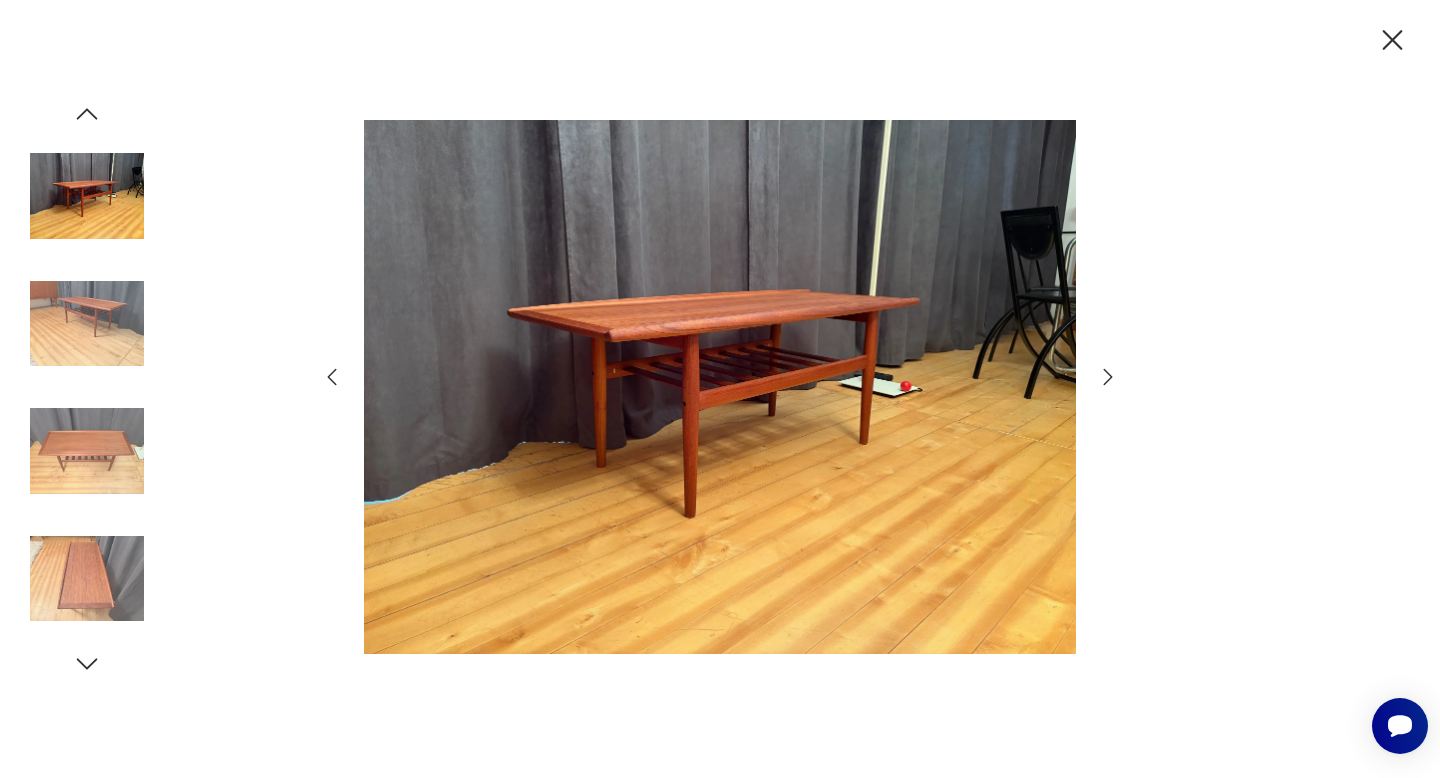 click 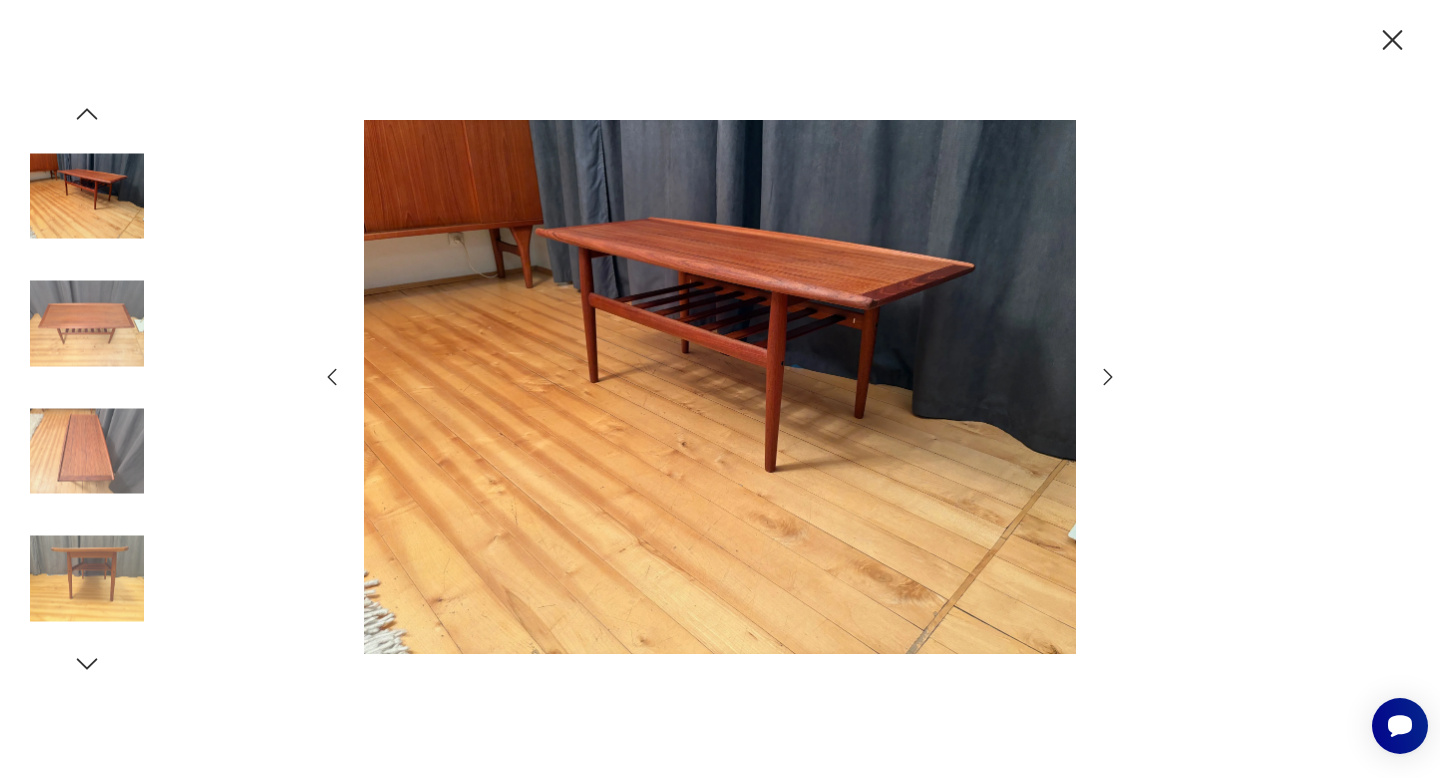 click 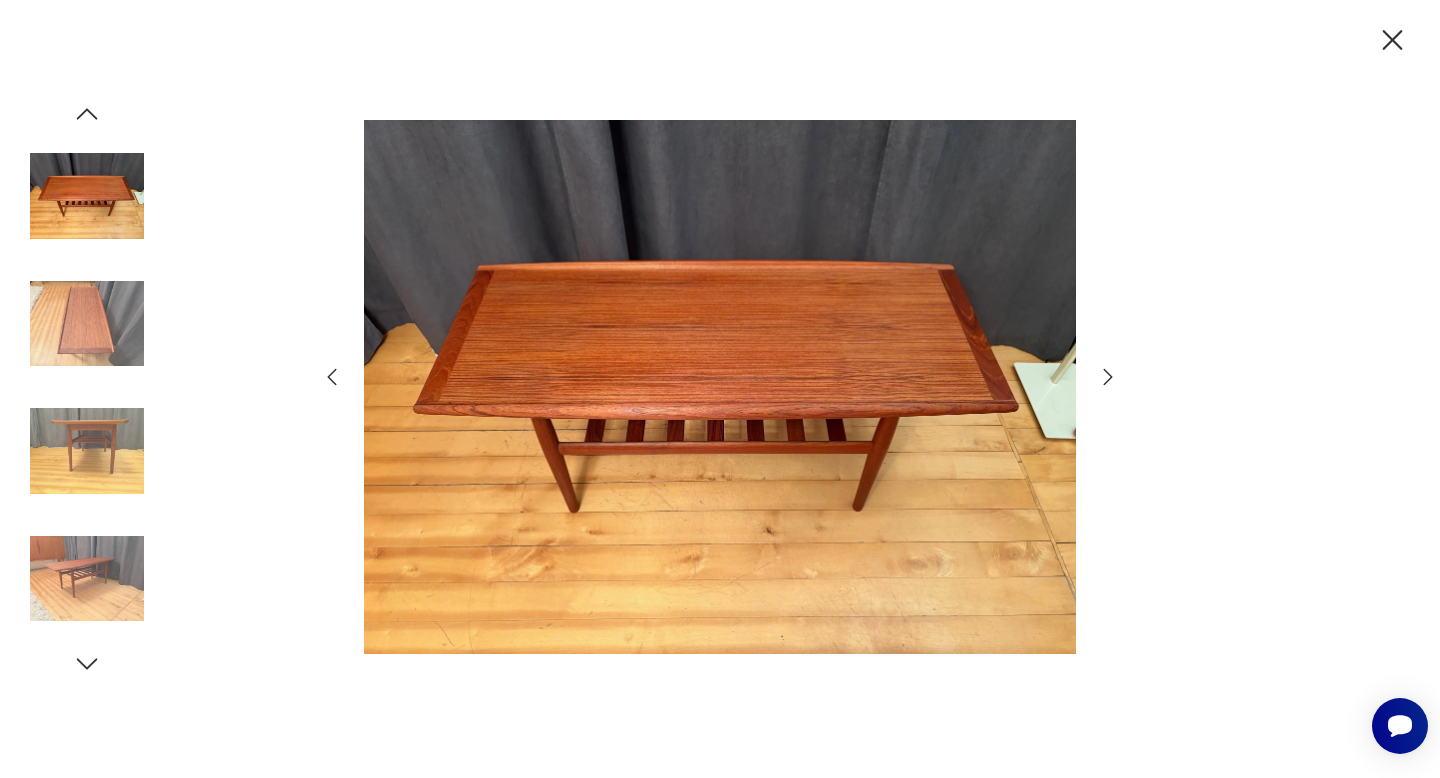 click 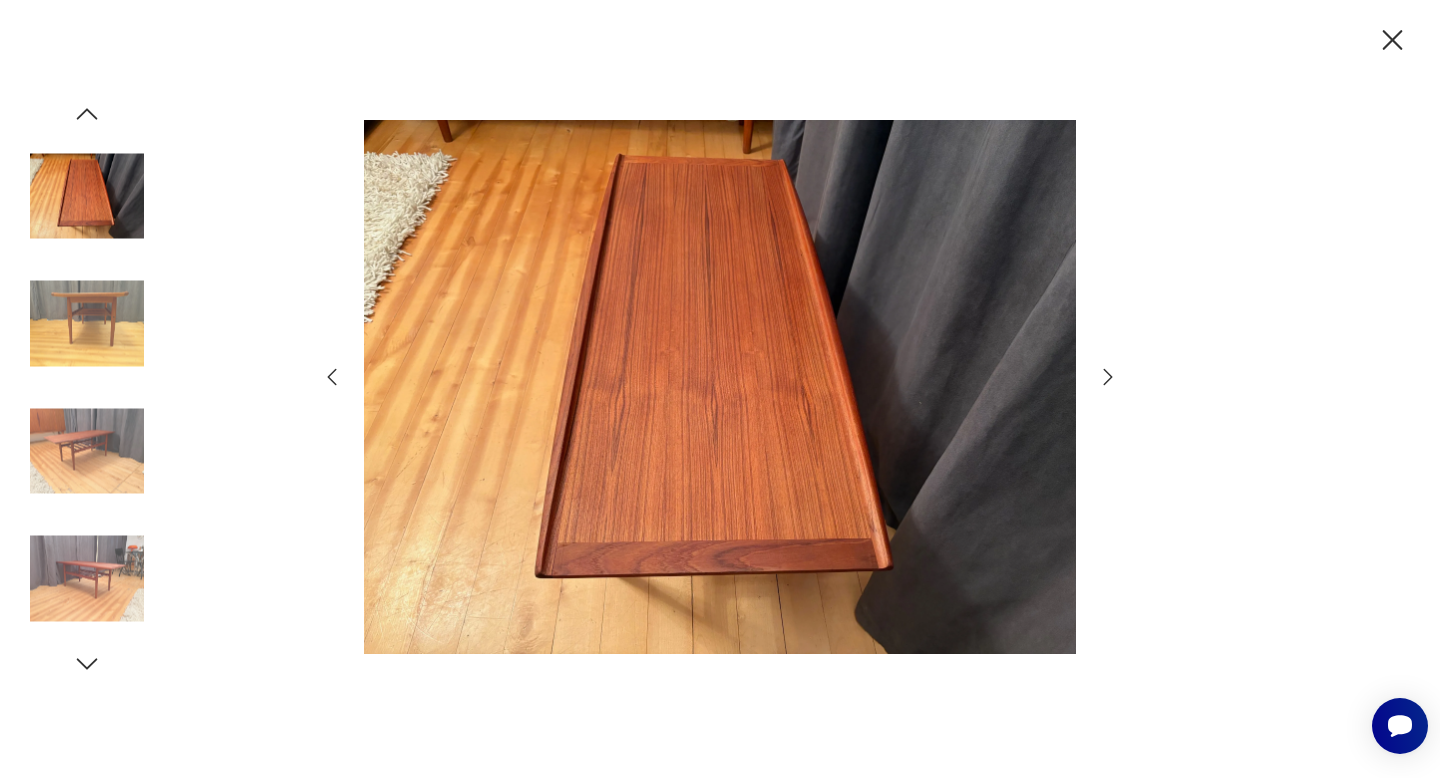 click 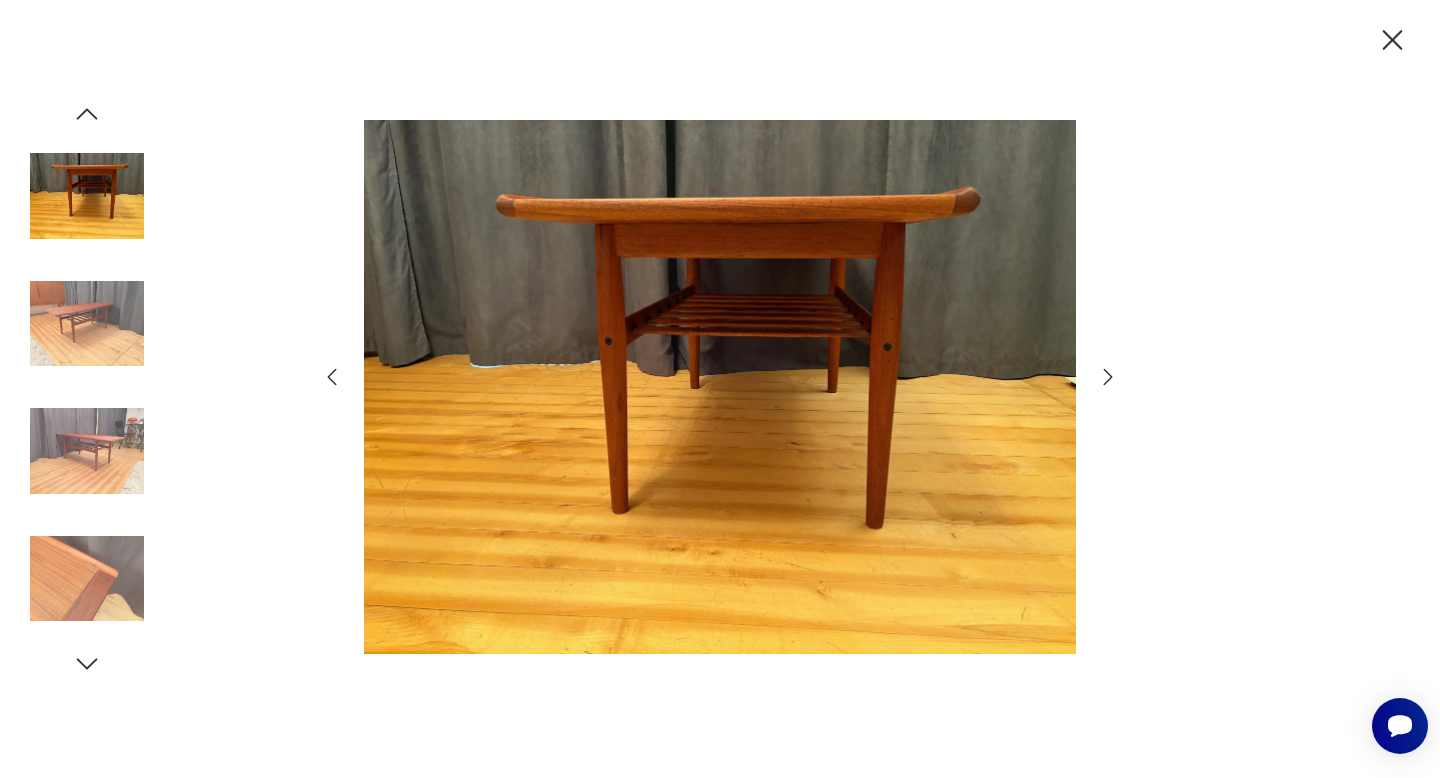 click 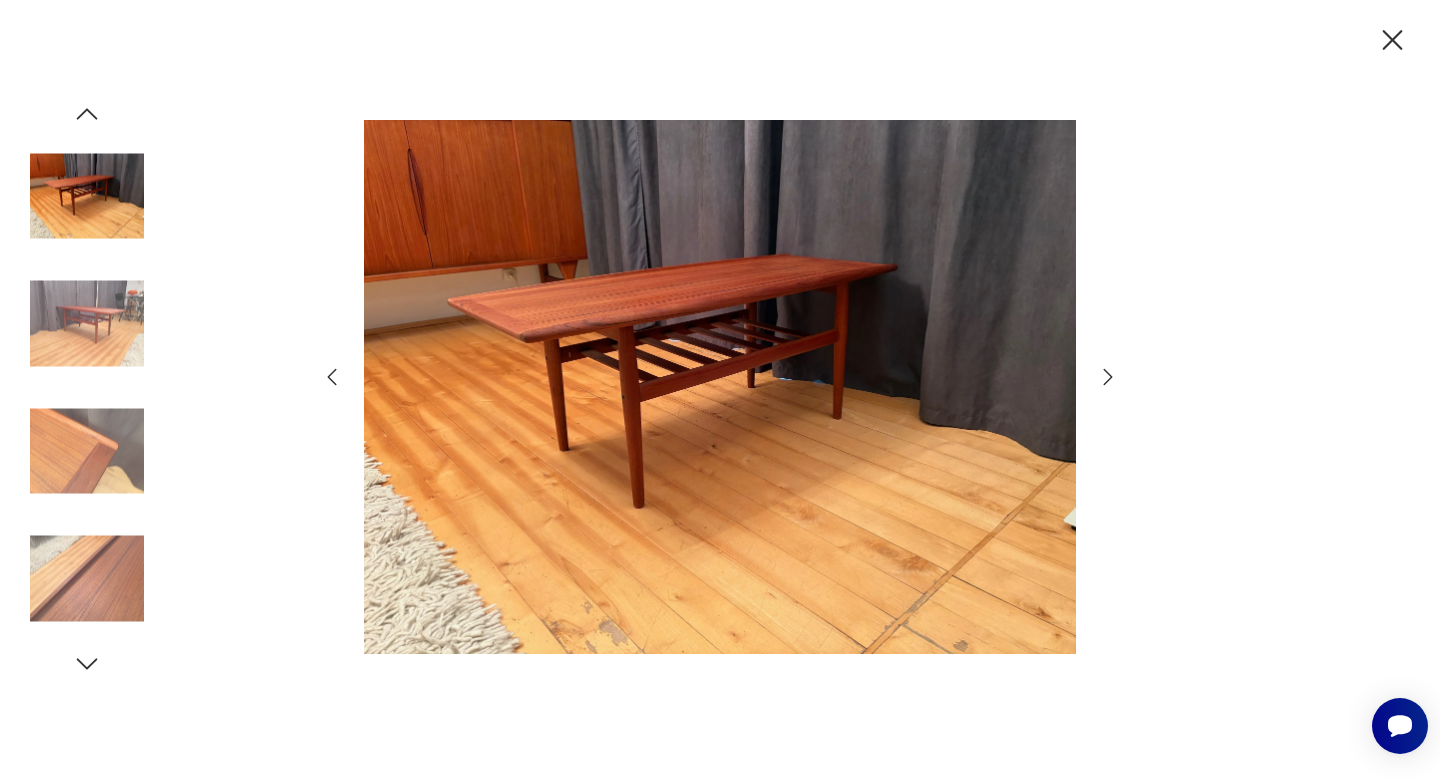 click 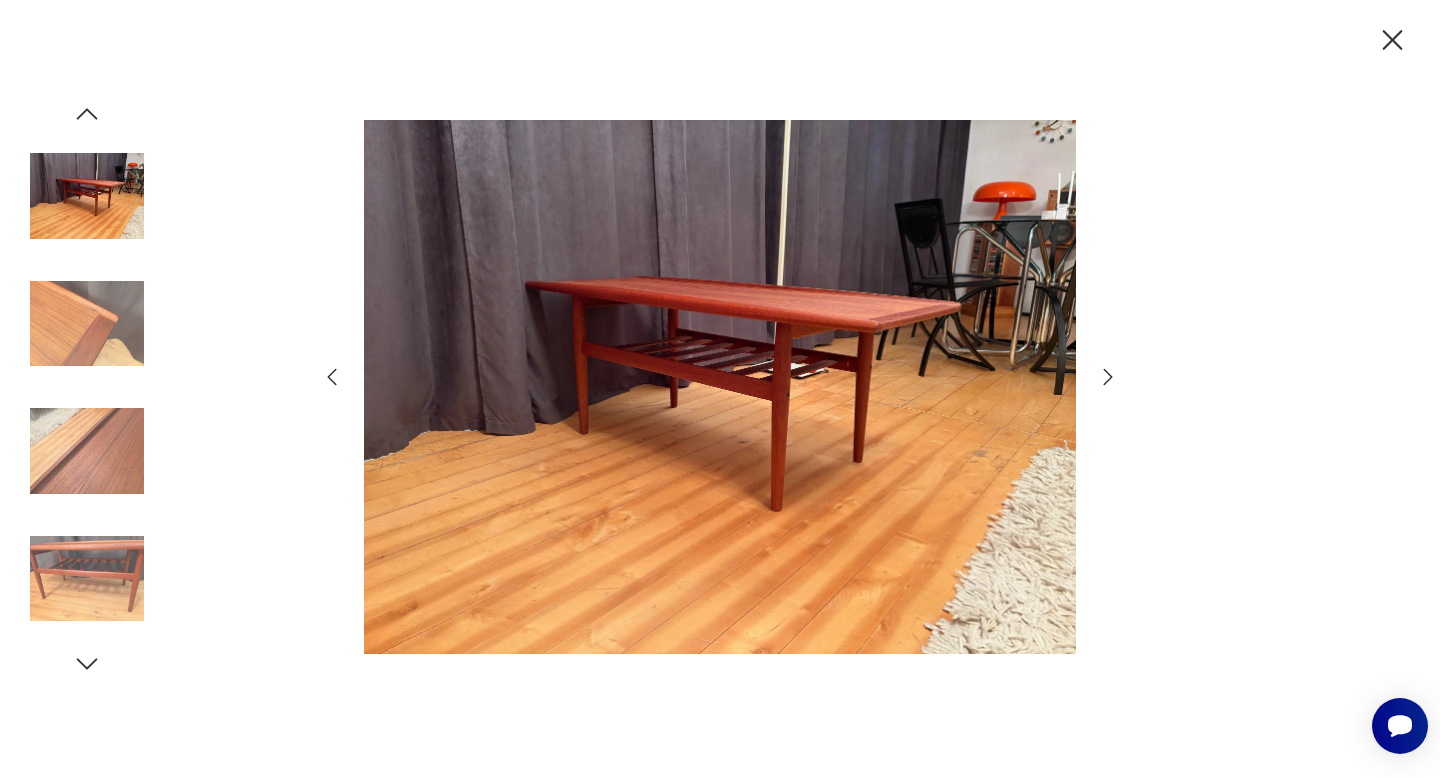 click 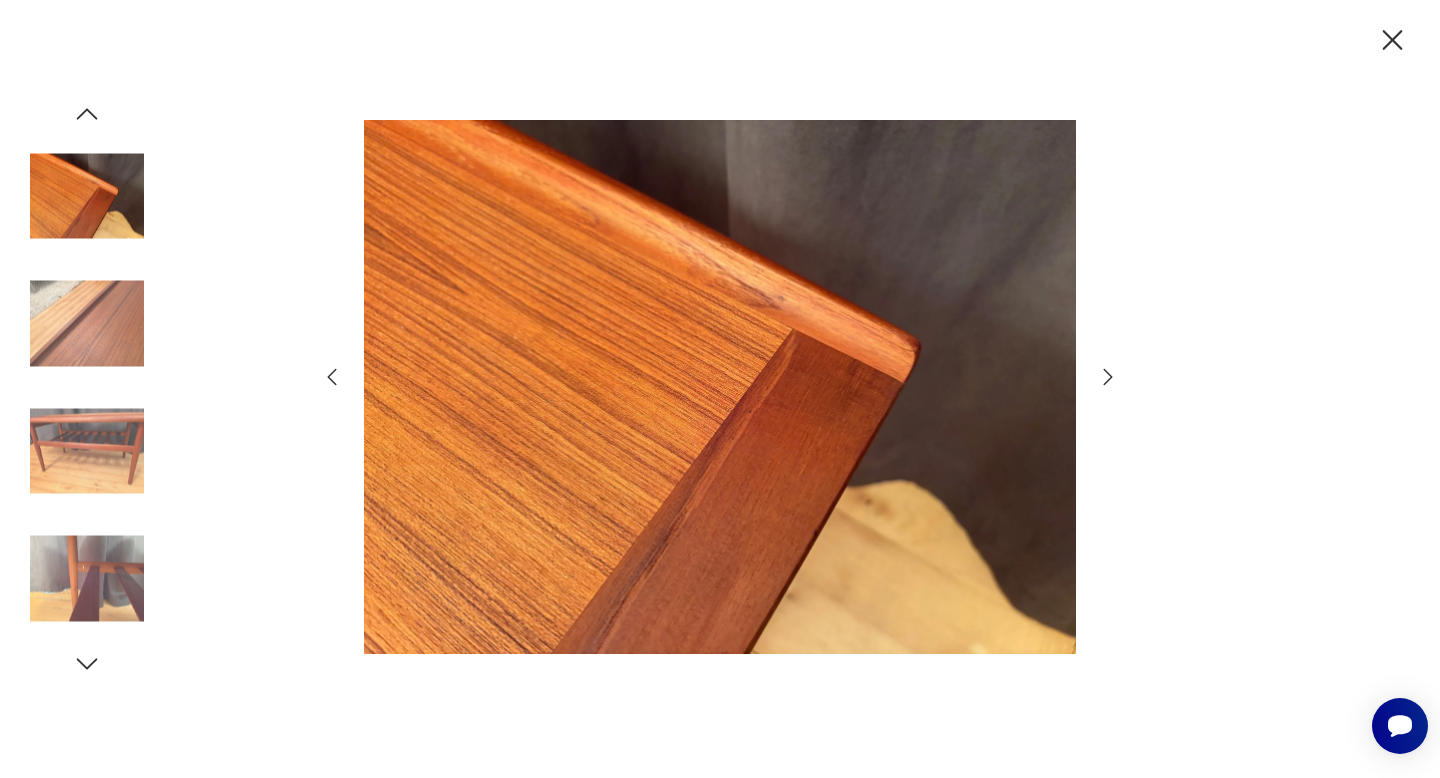 click 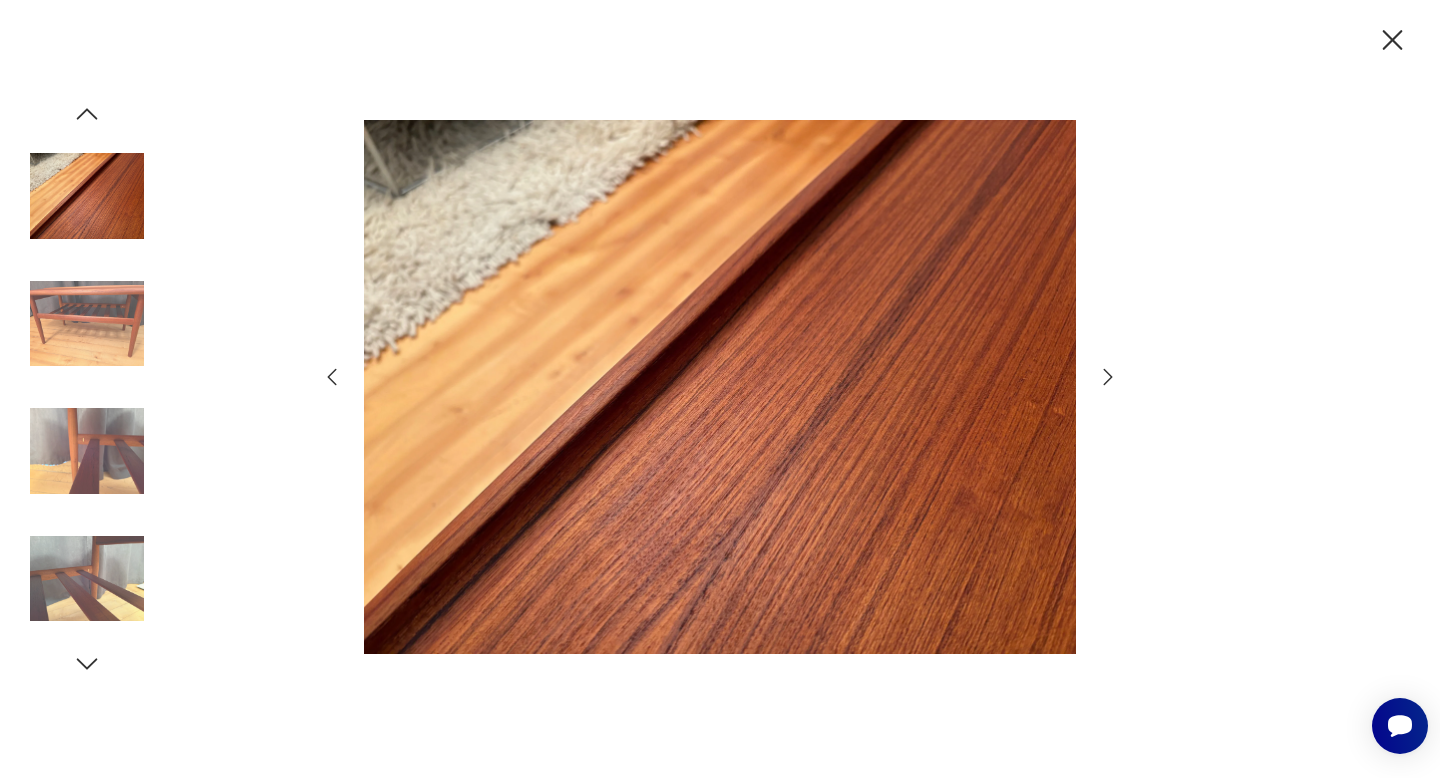 click 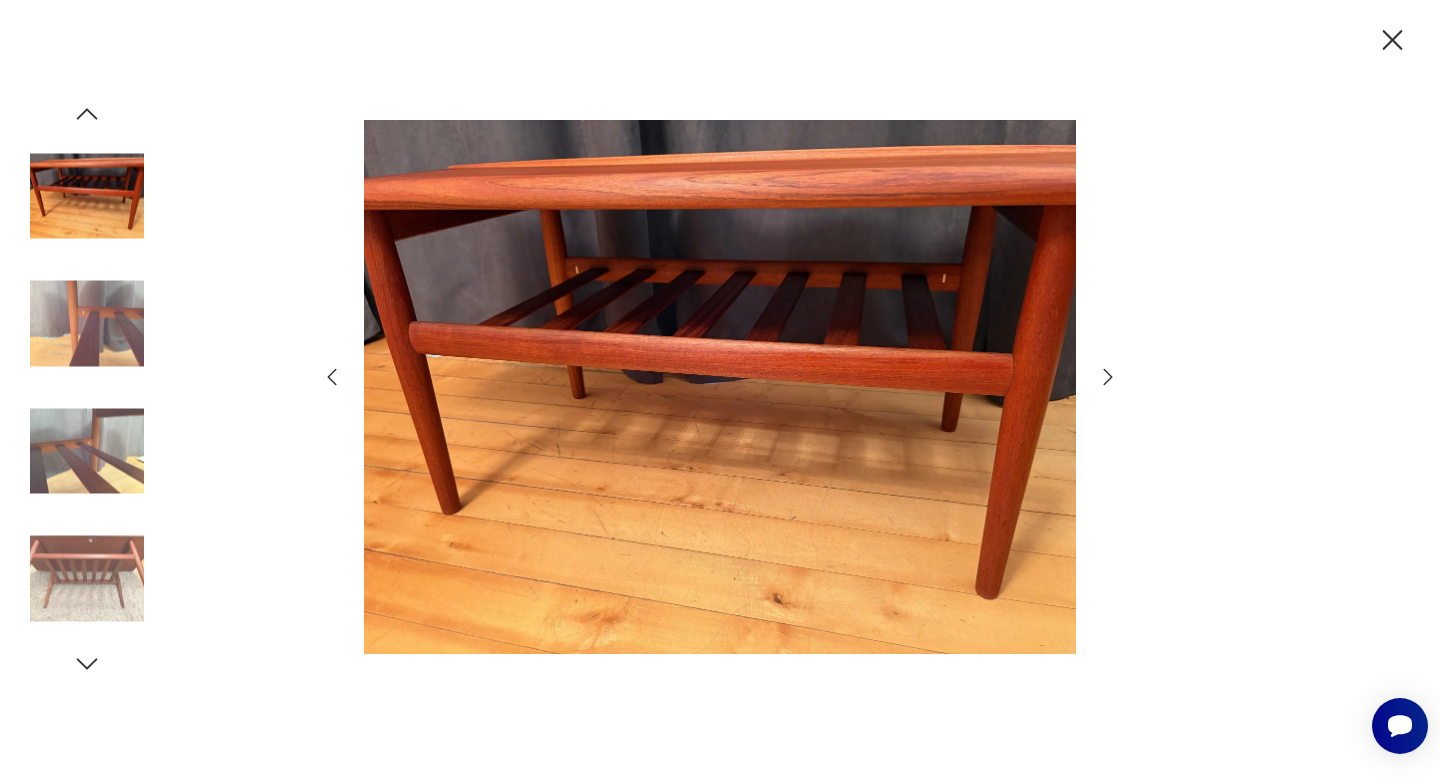 click 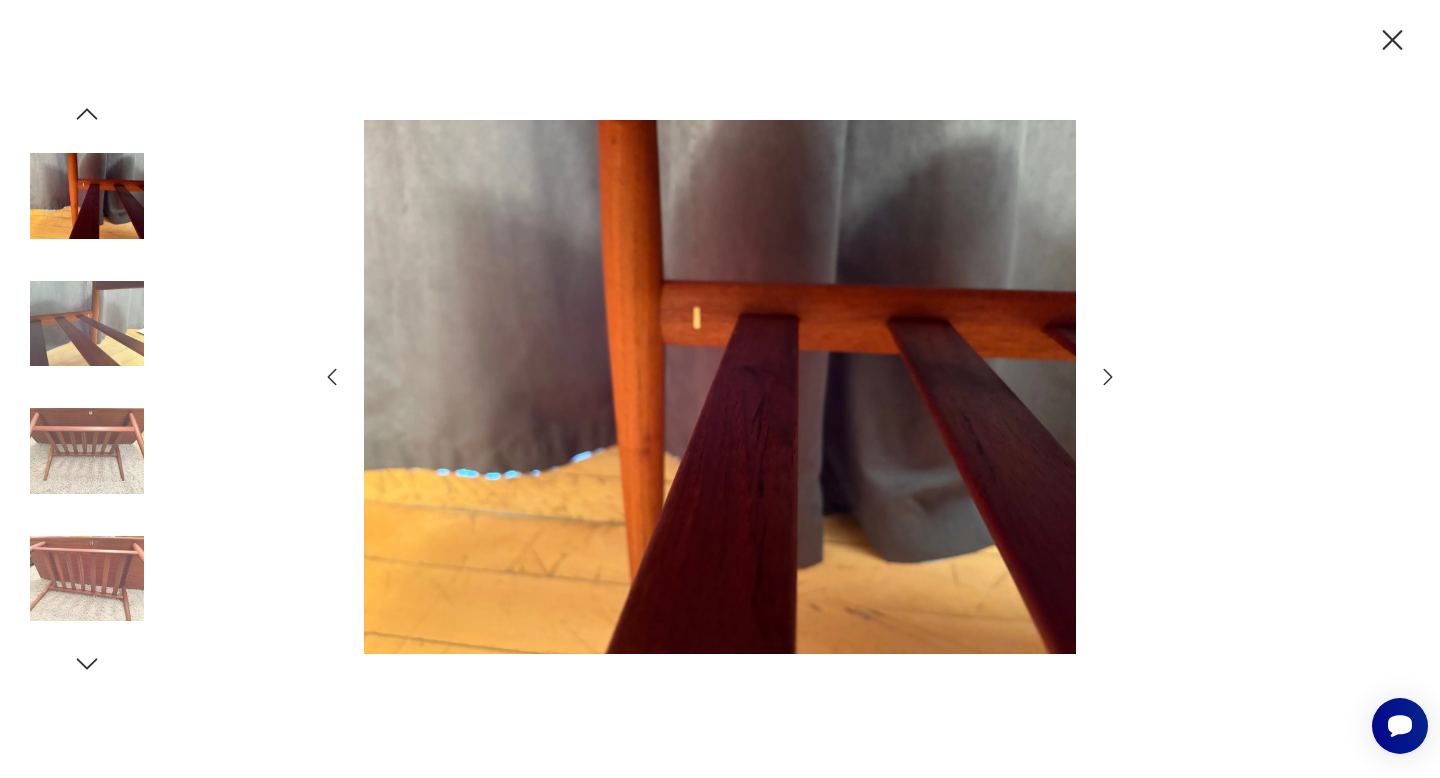 click 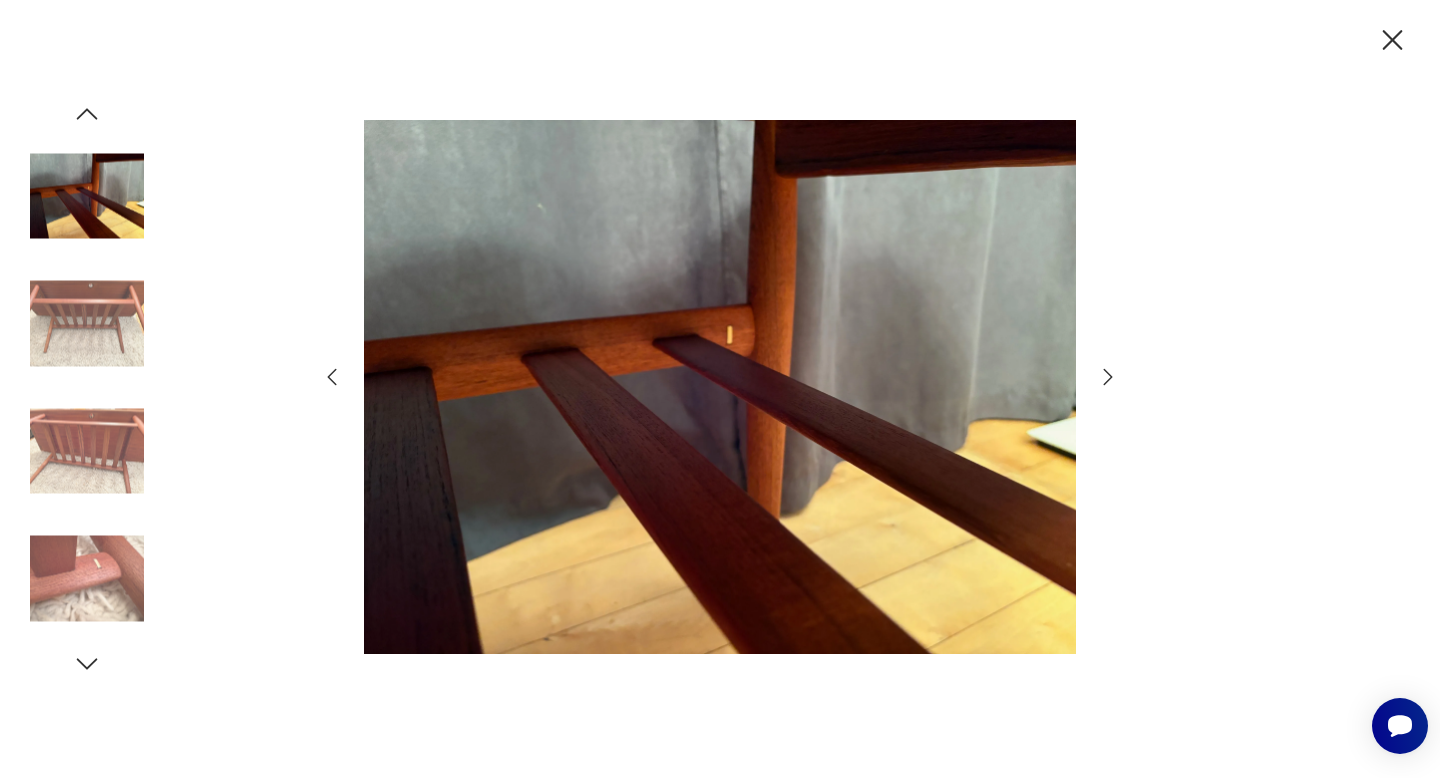 click 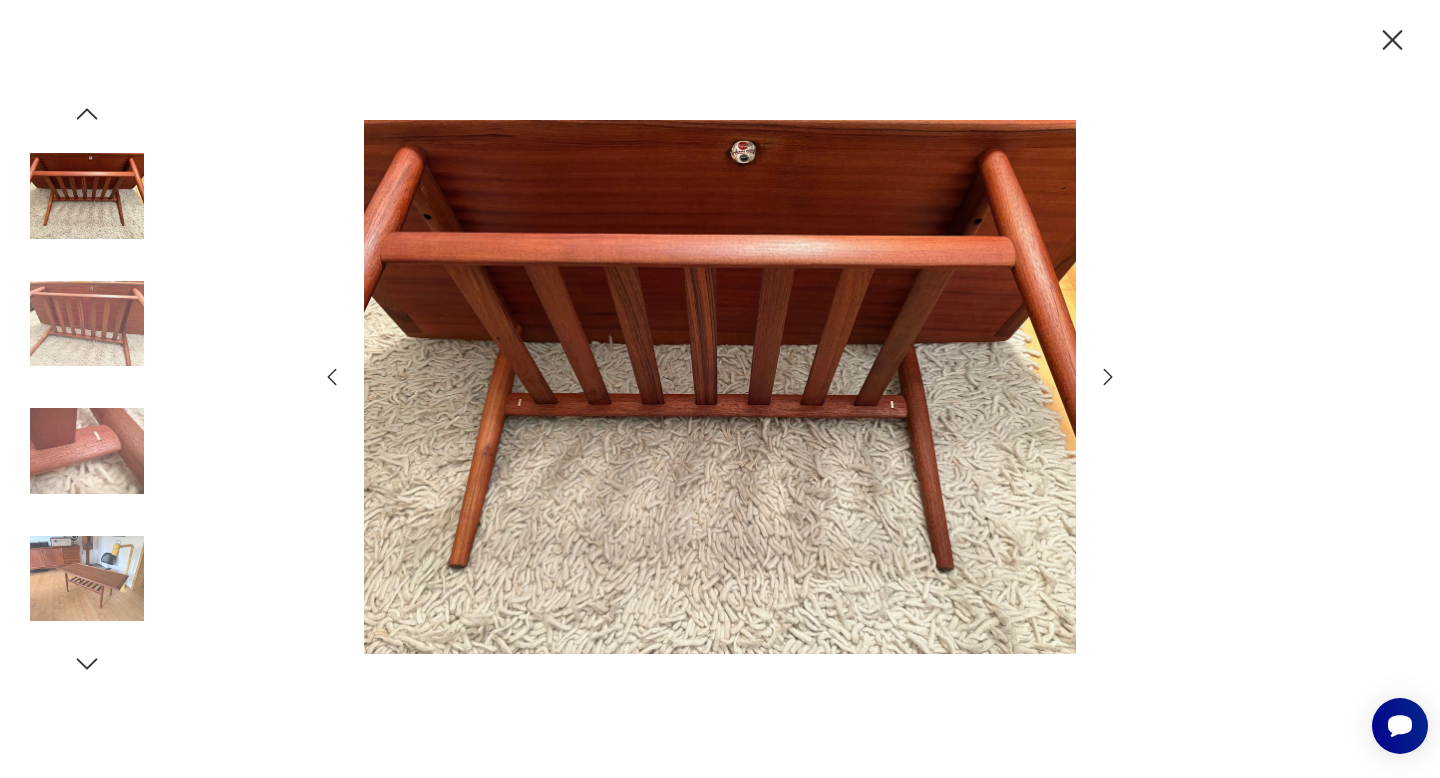 click 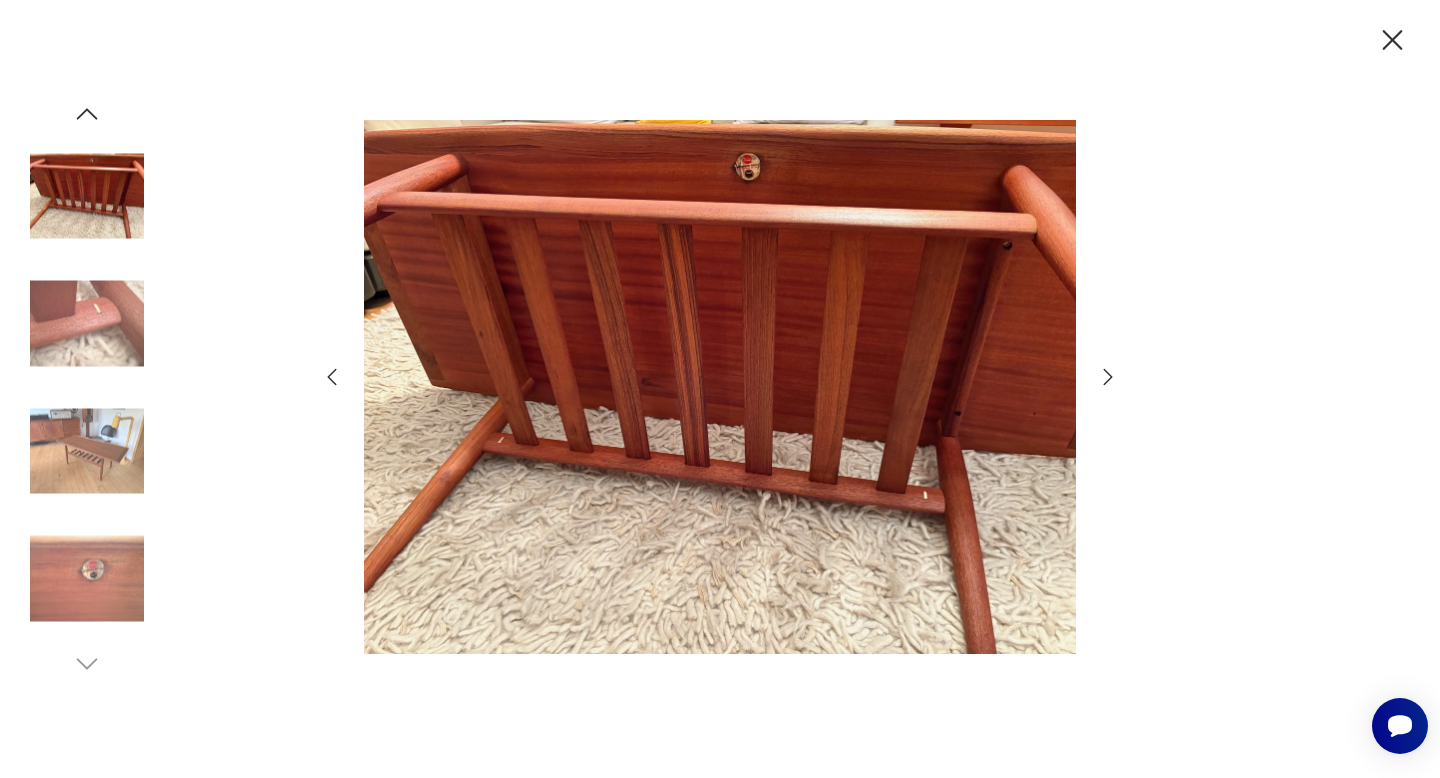 click 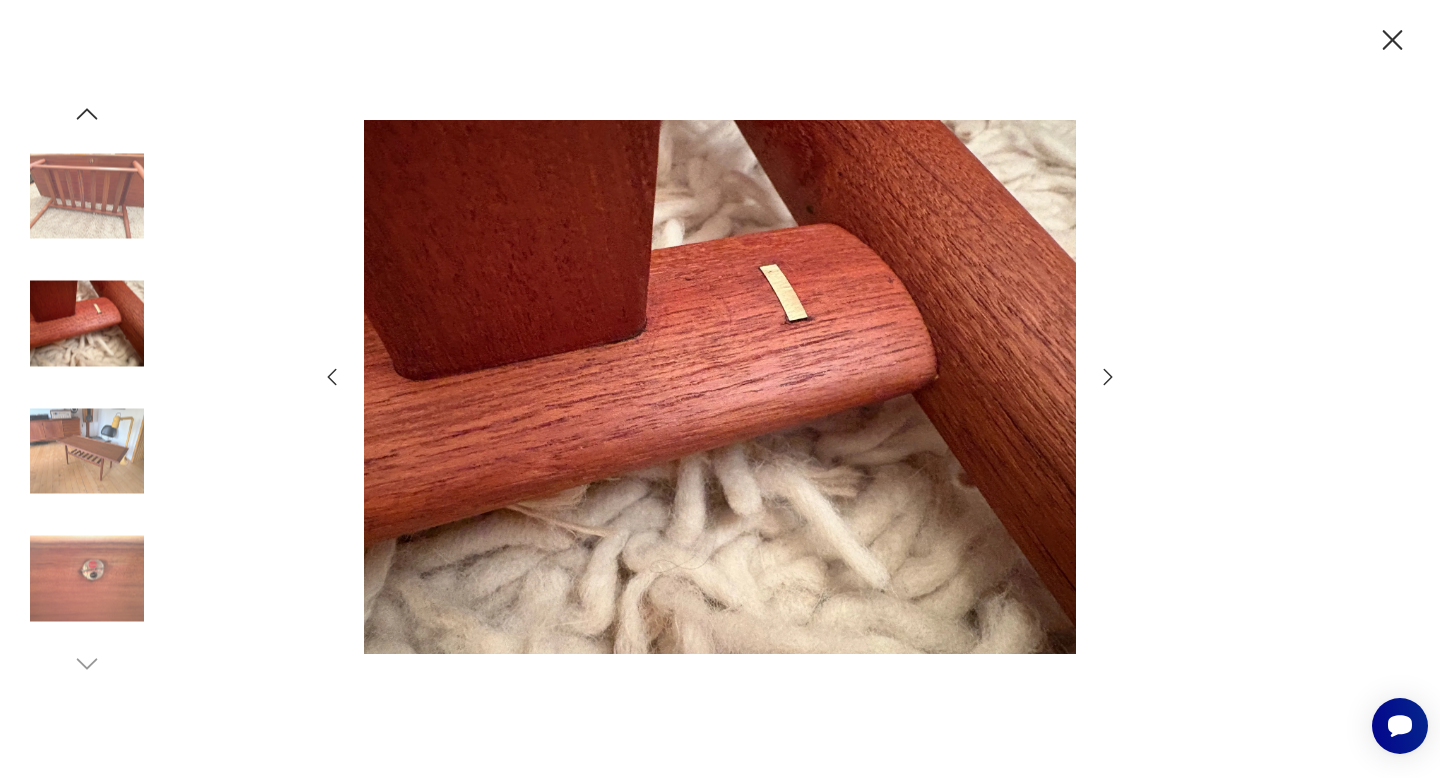 click 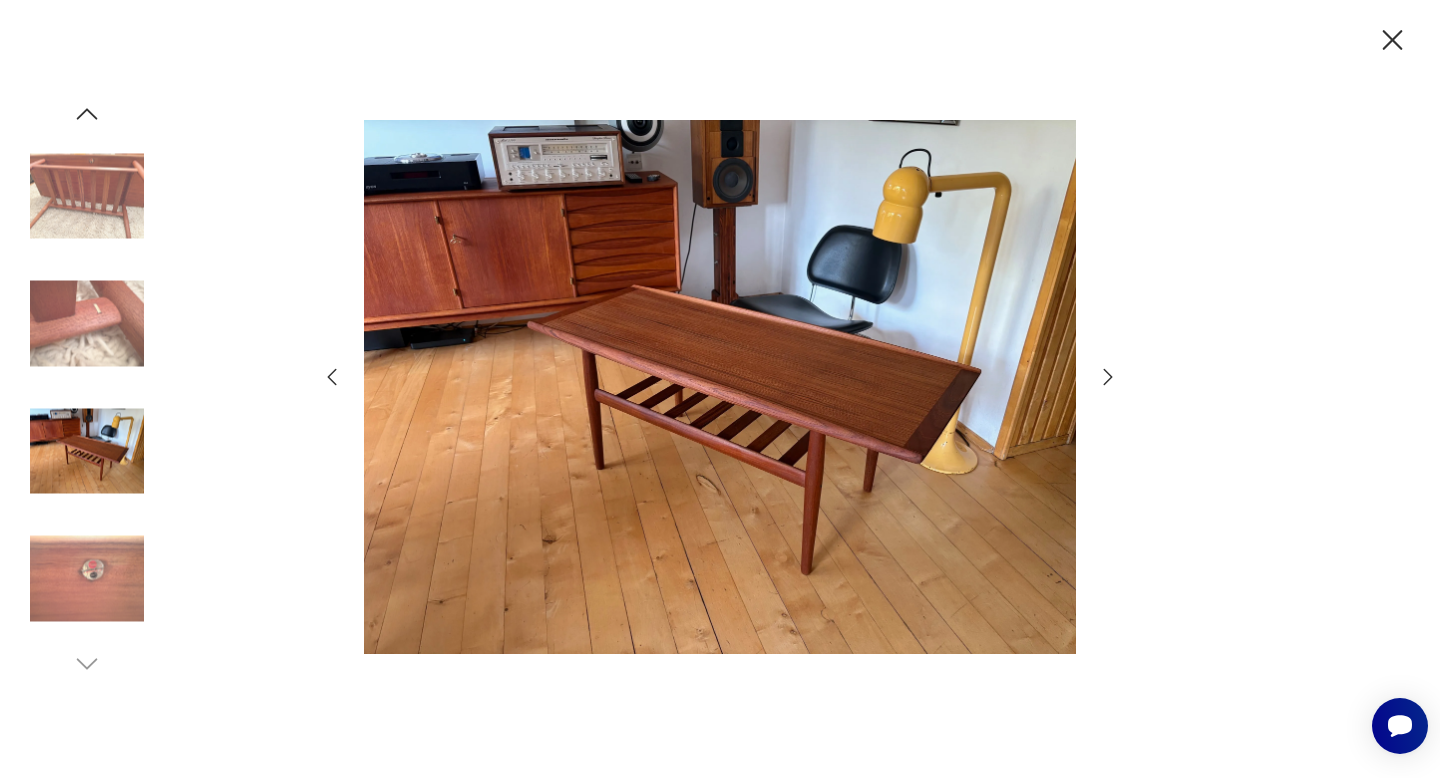 click 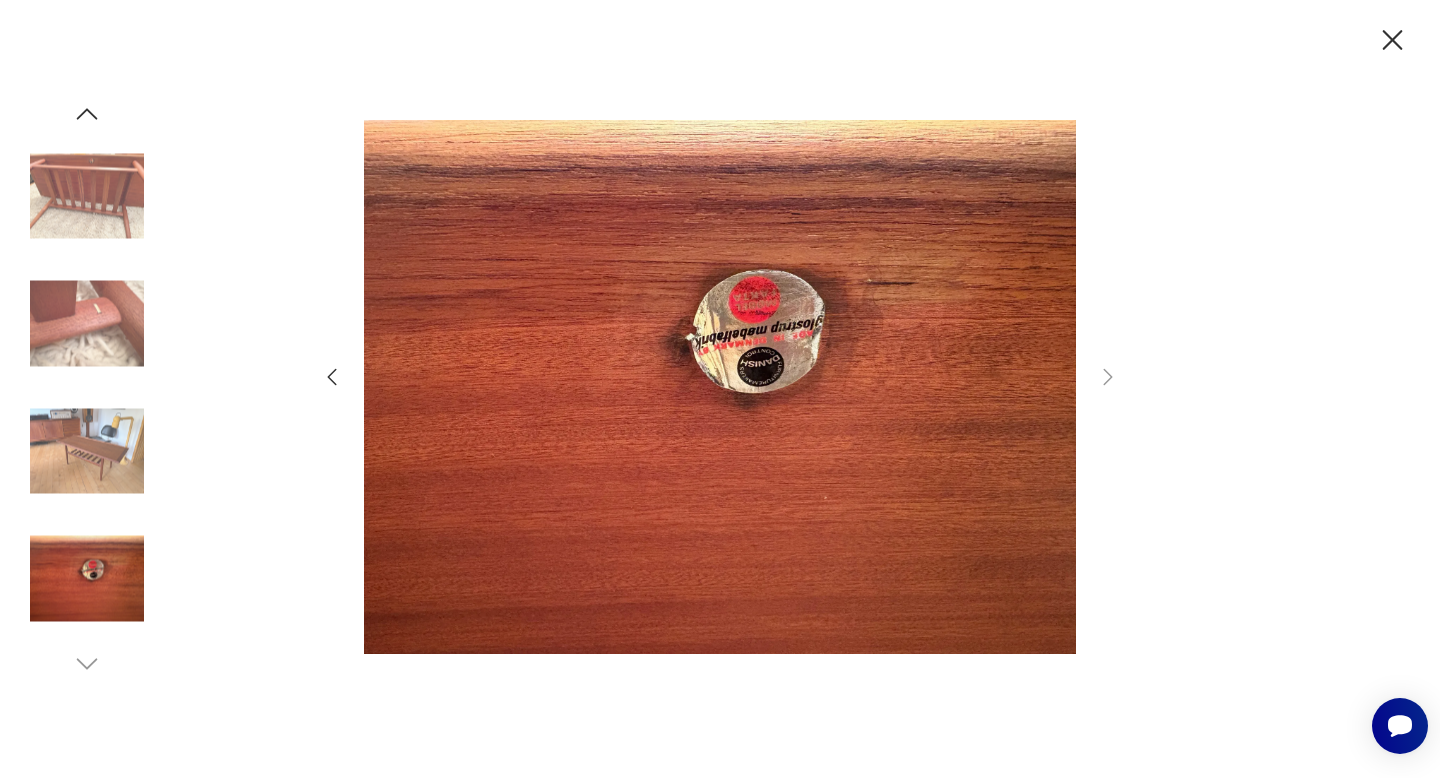 click 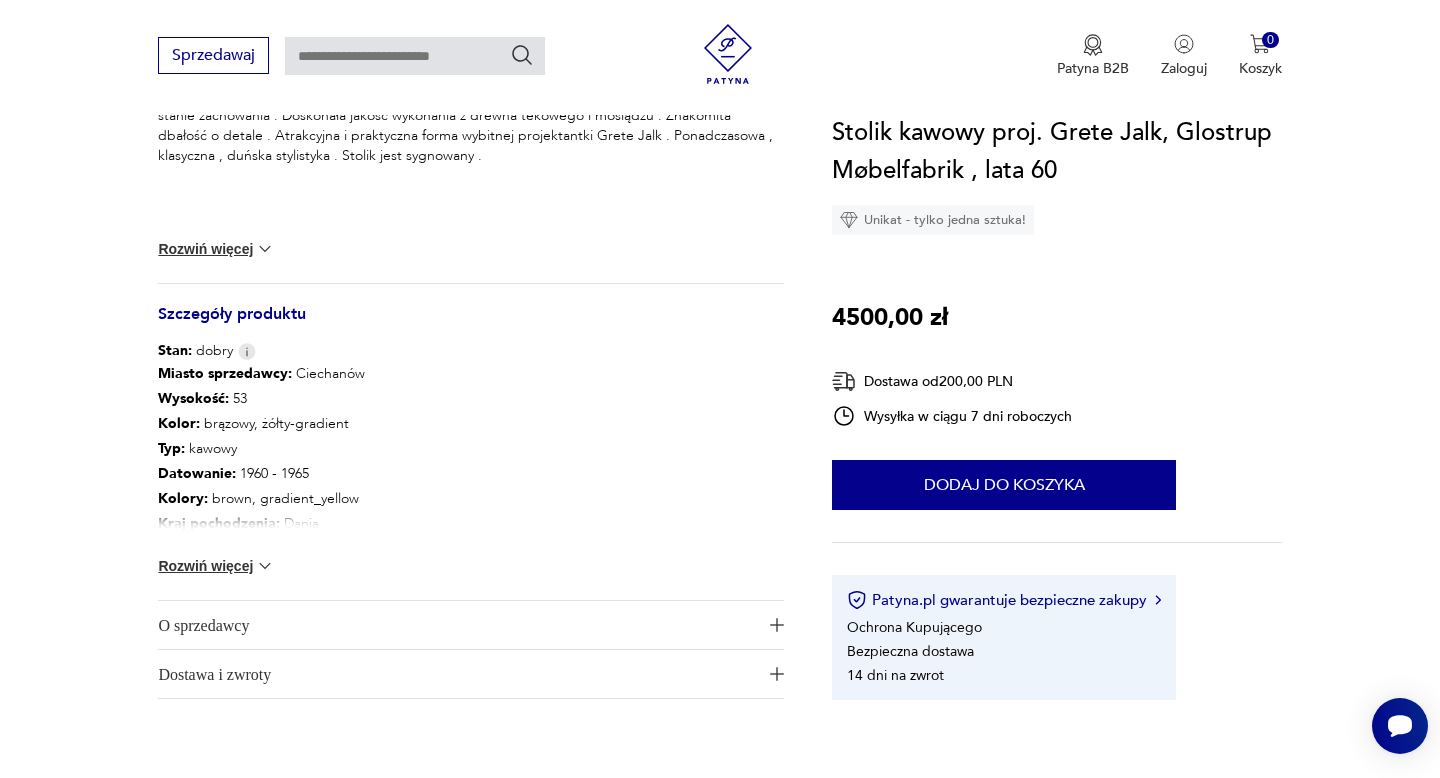 scroll, scrollTop: 1017, scrollLeft: 0, axis: vertical 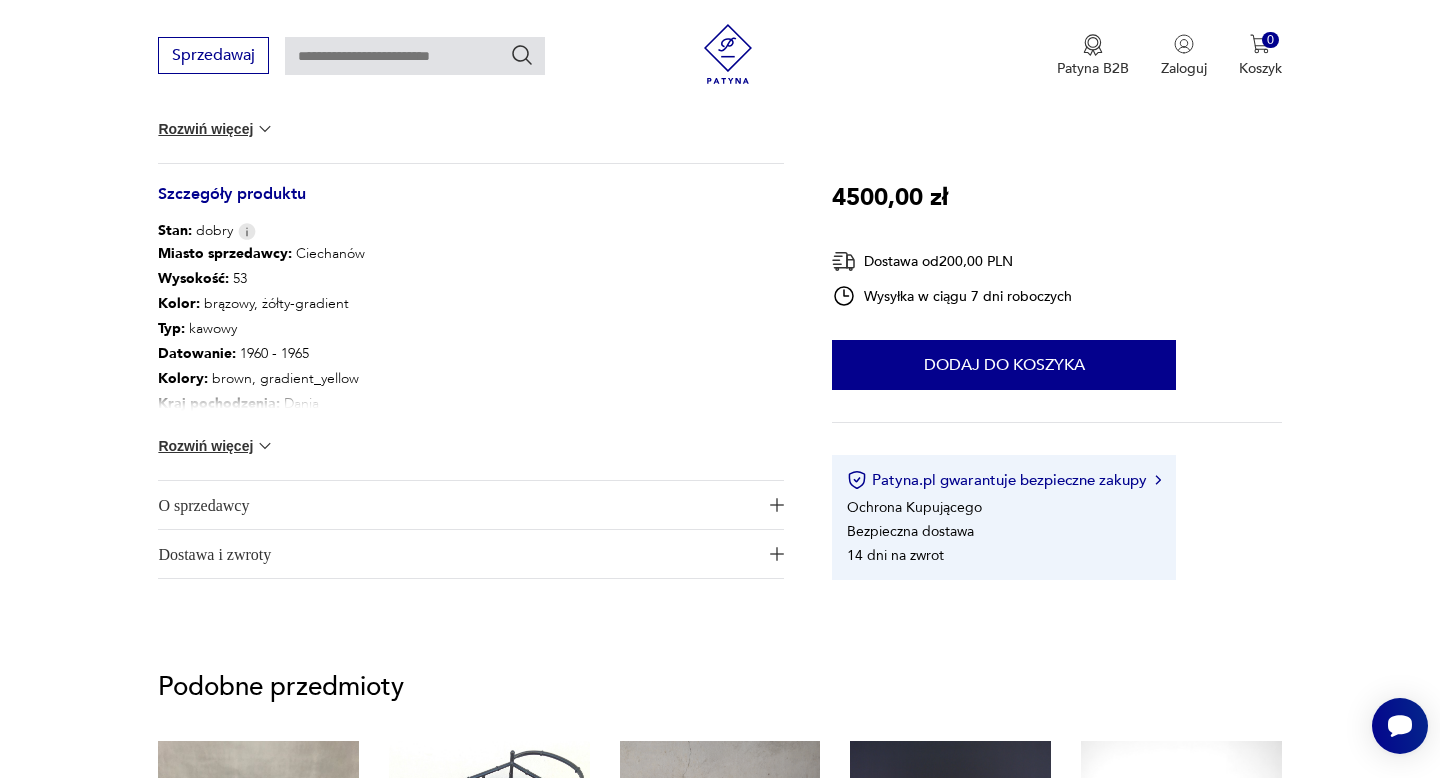 click on "O sprzedawcy" at bounding box center (457, 505) 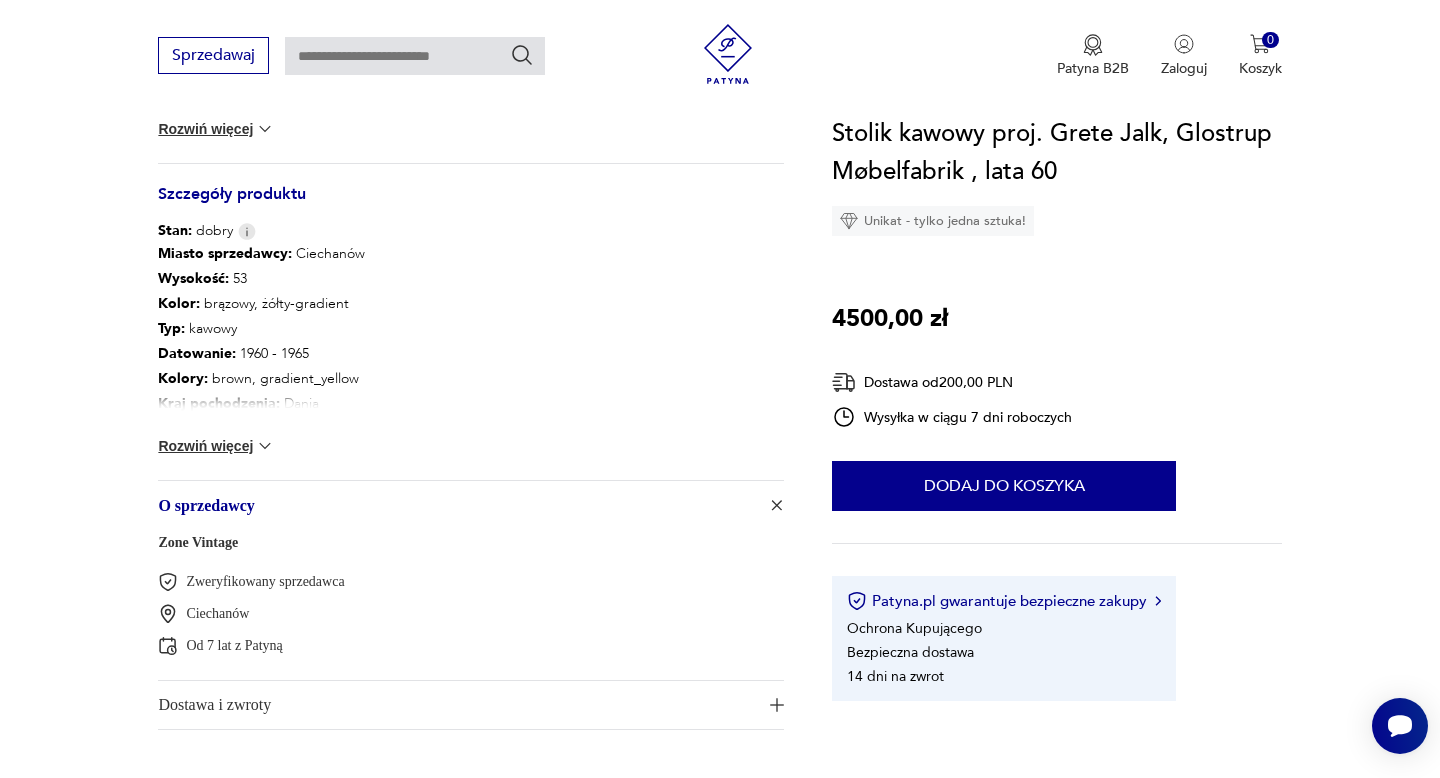 click on "Zone Vintage" at bounding box center (198, 542) 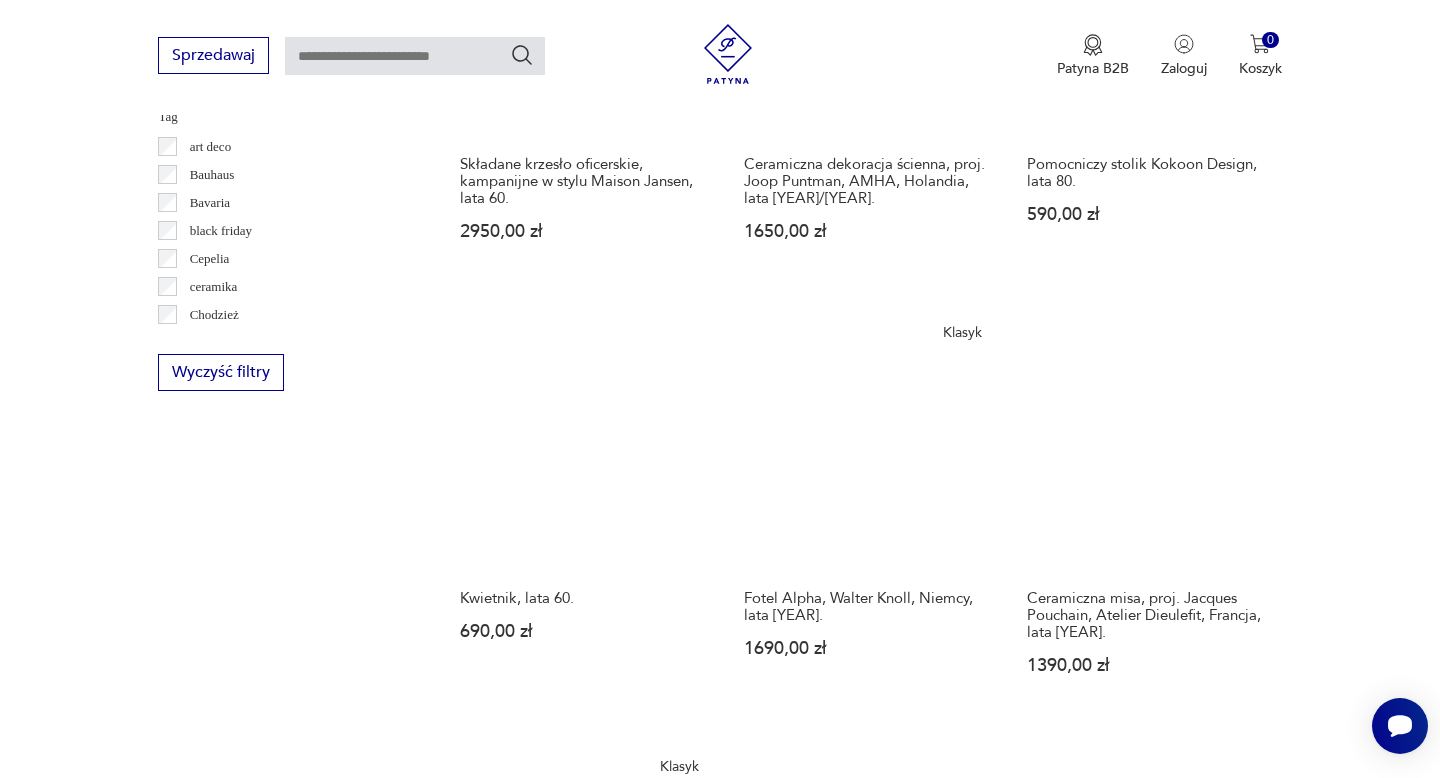 scroll, scrollTop: 1333, scrollLeft: 0, axis: vertical 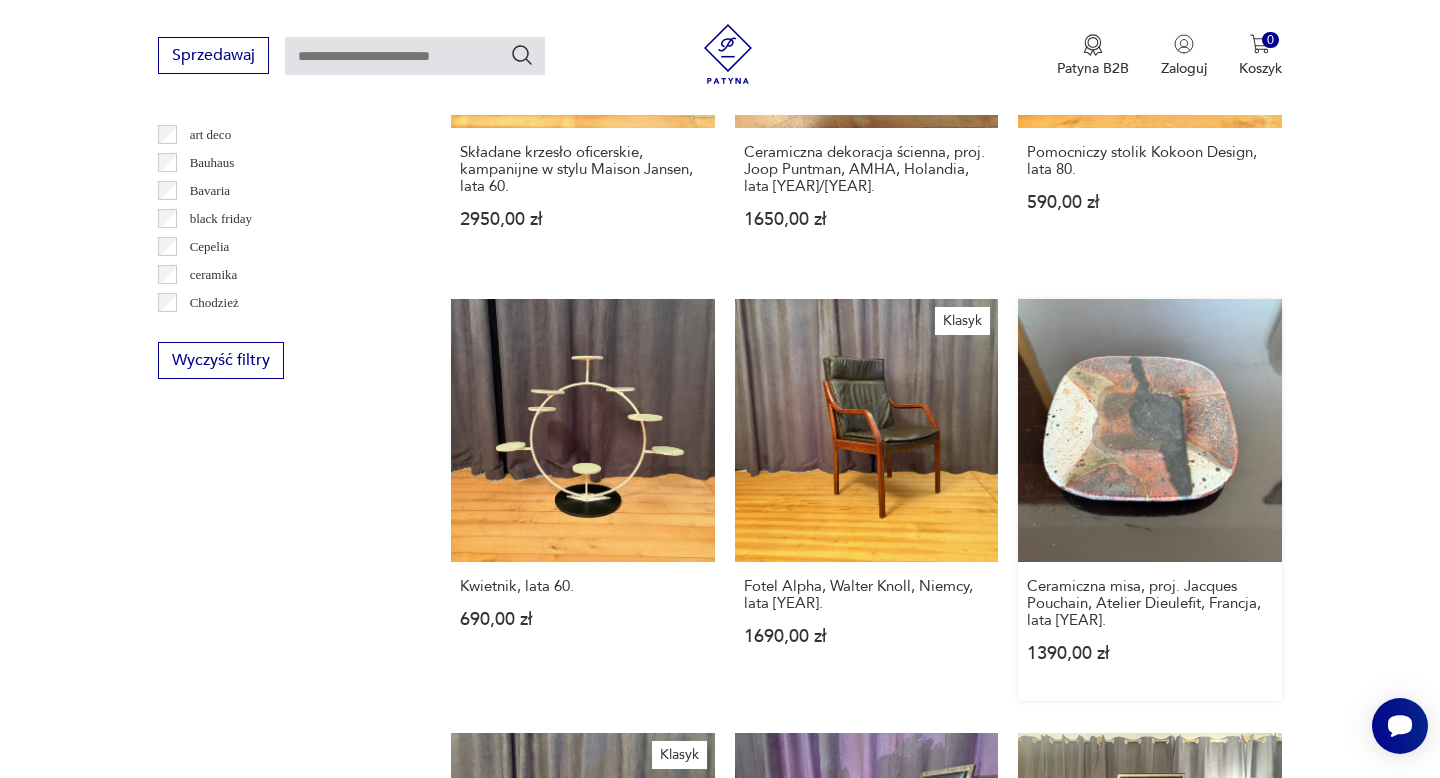 click on "Ceramiczna misa, proj. Jacques Pouchain, Atelier Dieulefit, Francja, lata [YEAR] 1390,00 zł" at bounding box center [1149, 500] 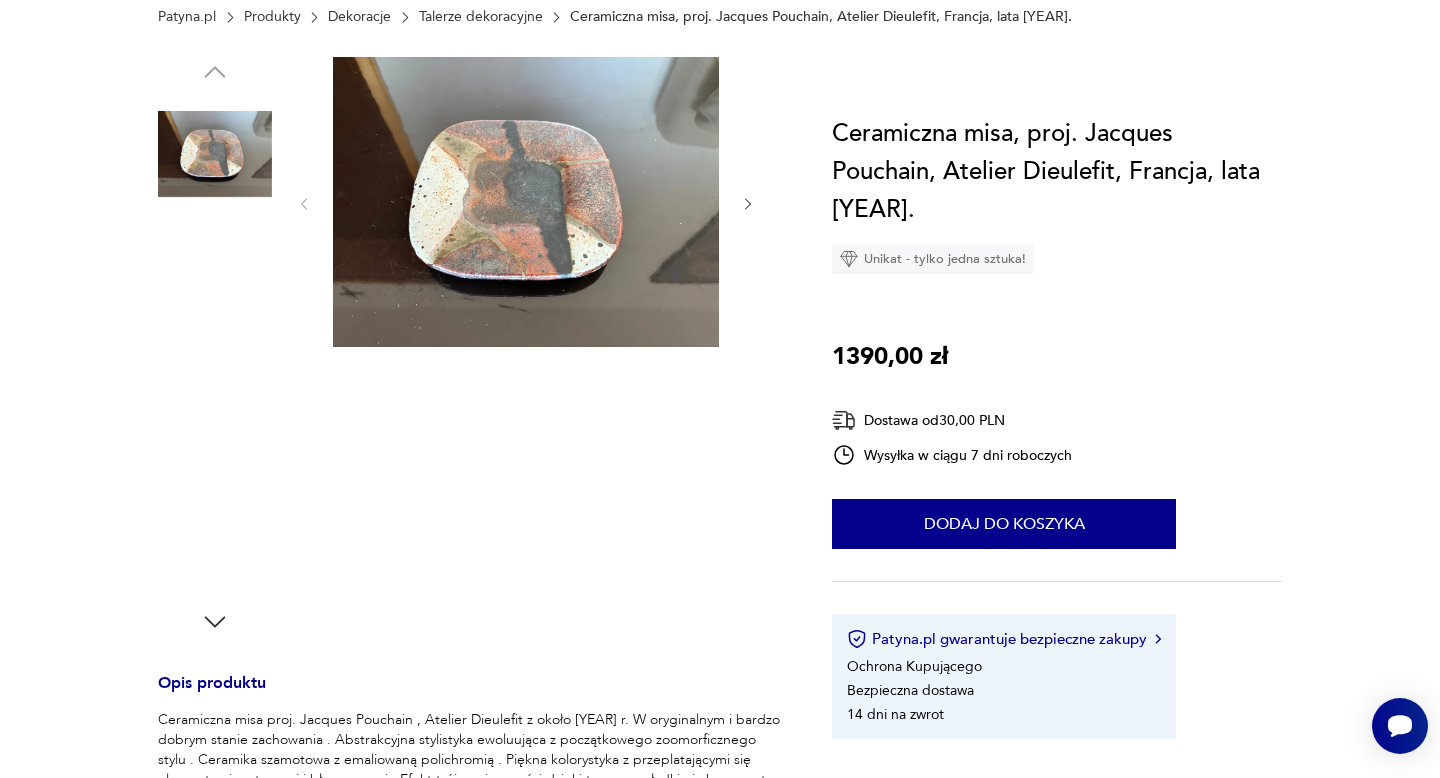 scroll, scrollTop: 0, scrollLeft: 0, axis: both 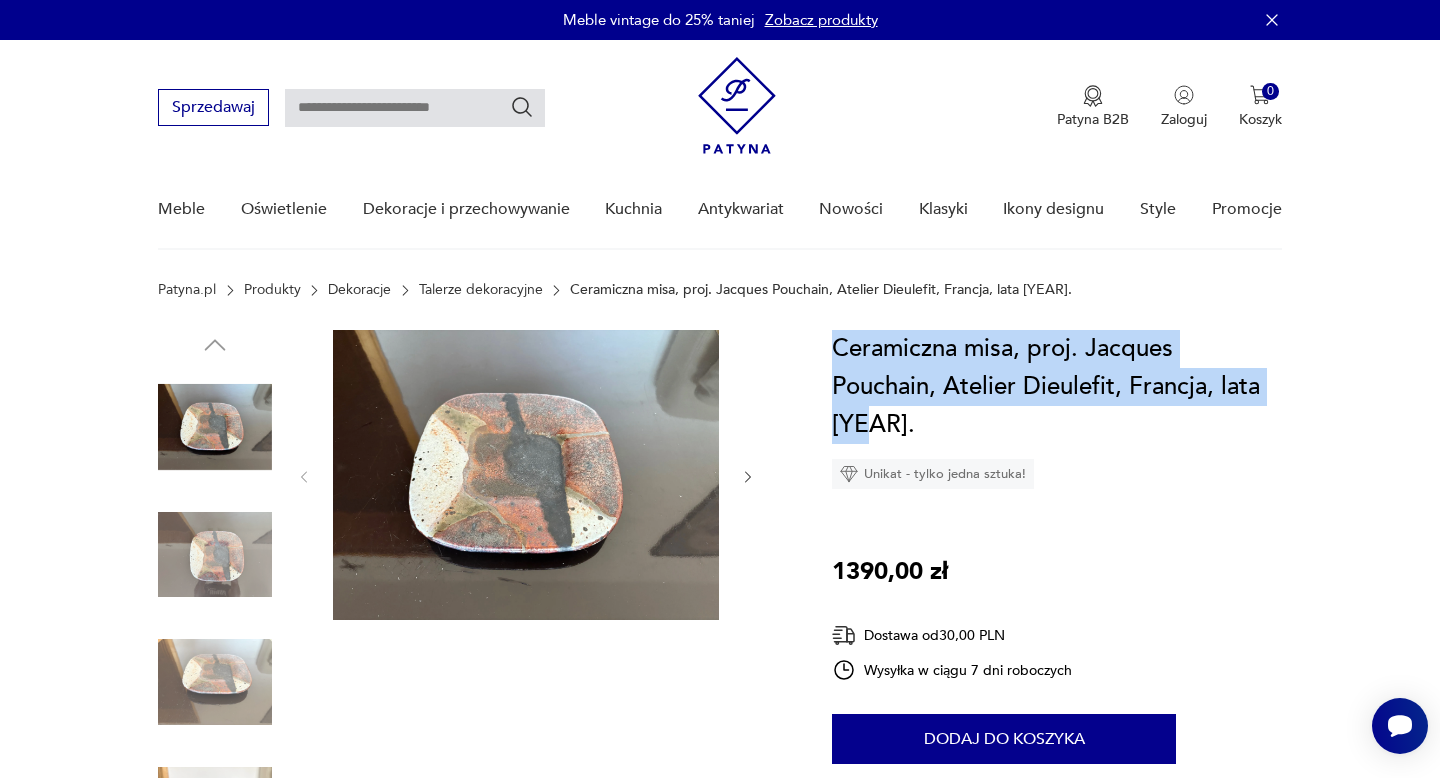 drag, startPoint x: 869, startPoint y: 421, endPoint x: 815, endPoint y: 335, distance: 101.54802 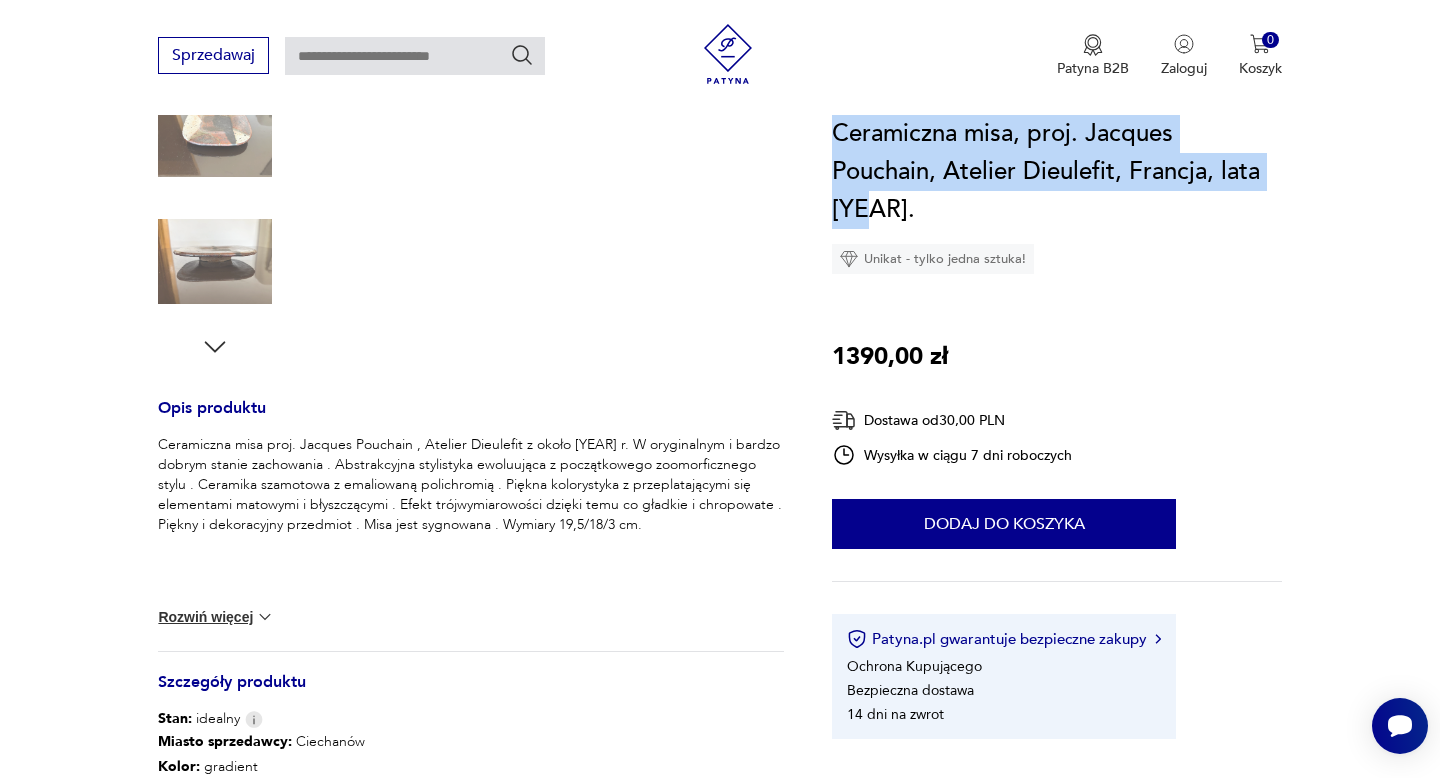 scroll, scrollTop: 556, scrollLeft: 0, axis: vertical 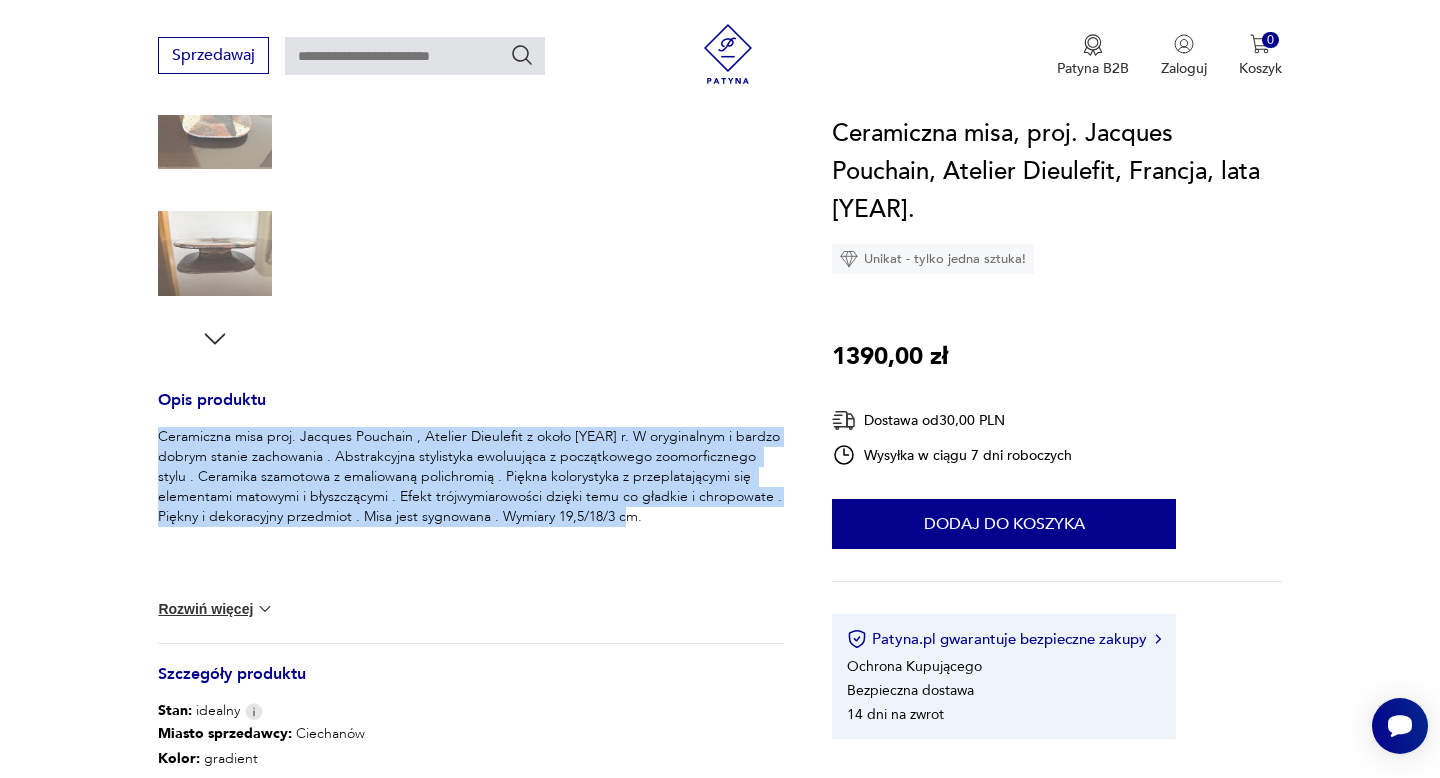 drag, startPoint x: 658, startPoint y: 515, endPoint x: 156, endPoint y: 429, distance: 509.31326 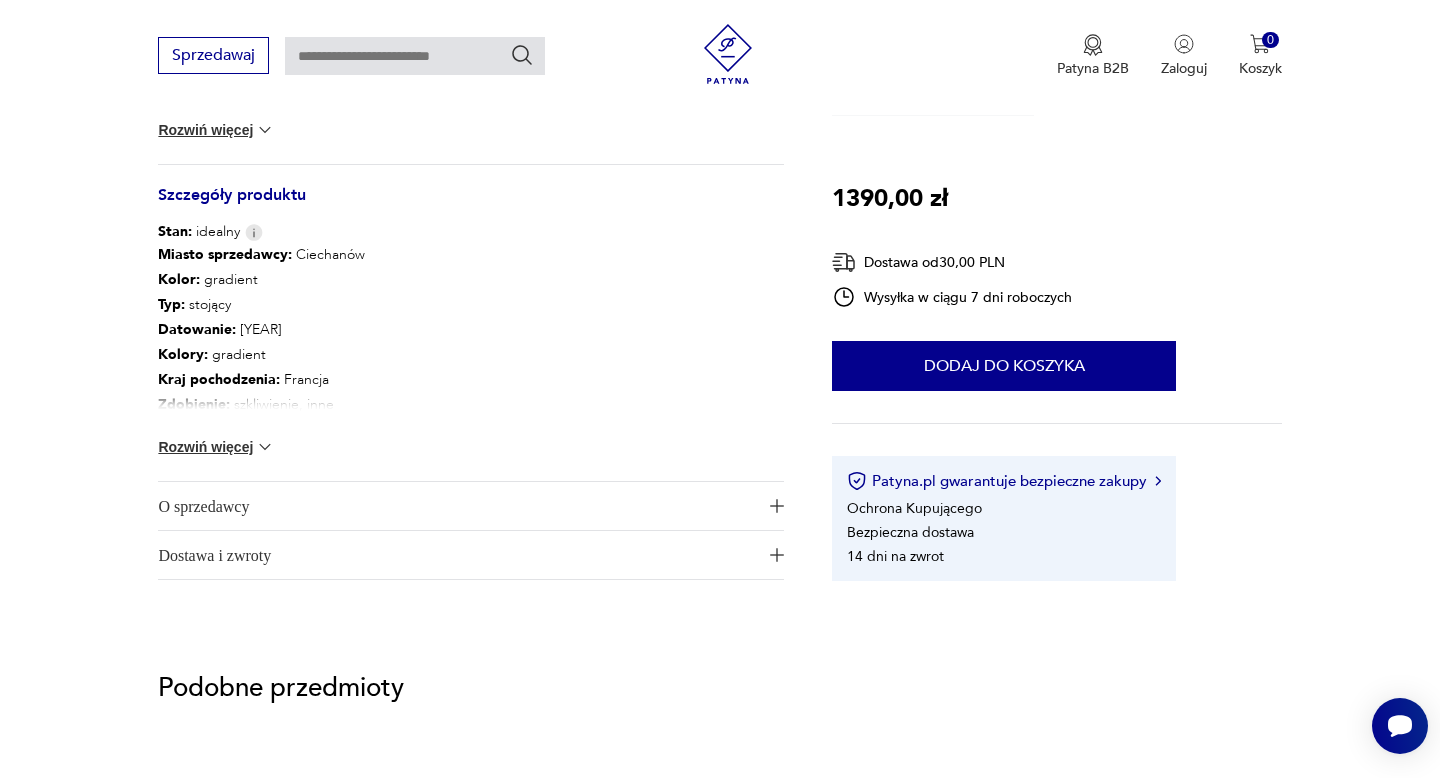 scroll, scrollTop: 1034, scrollLeft: 0, axis: vertical 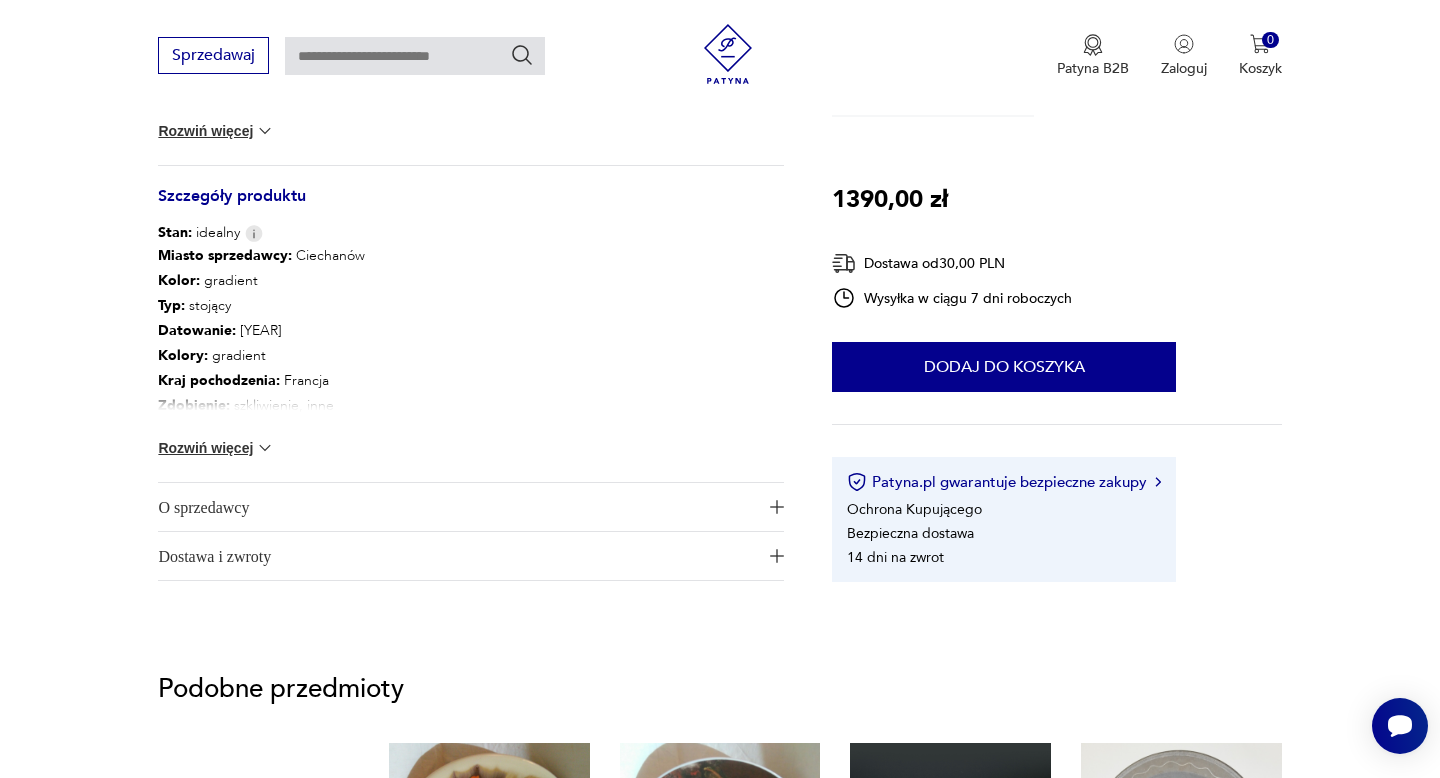 click at bounding box center [265, 448] 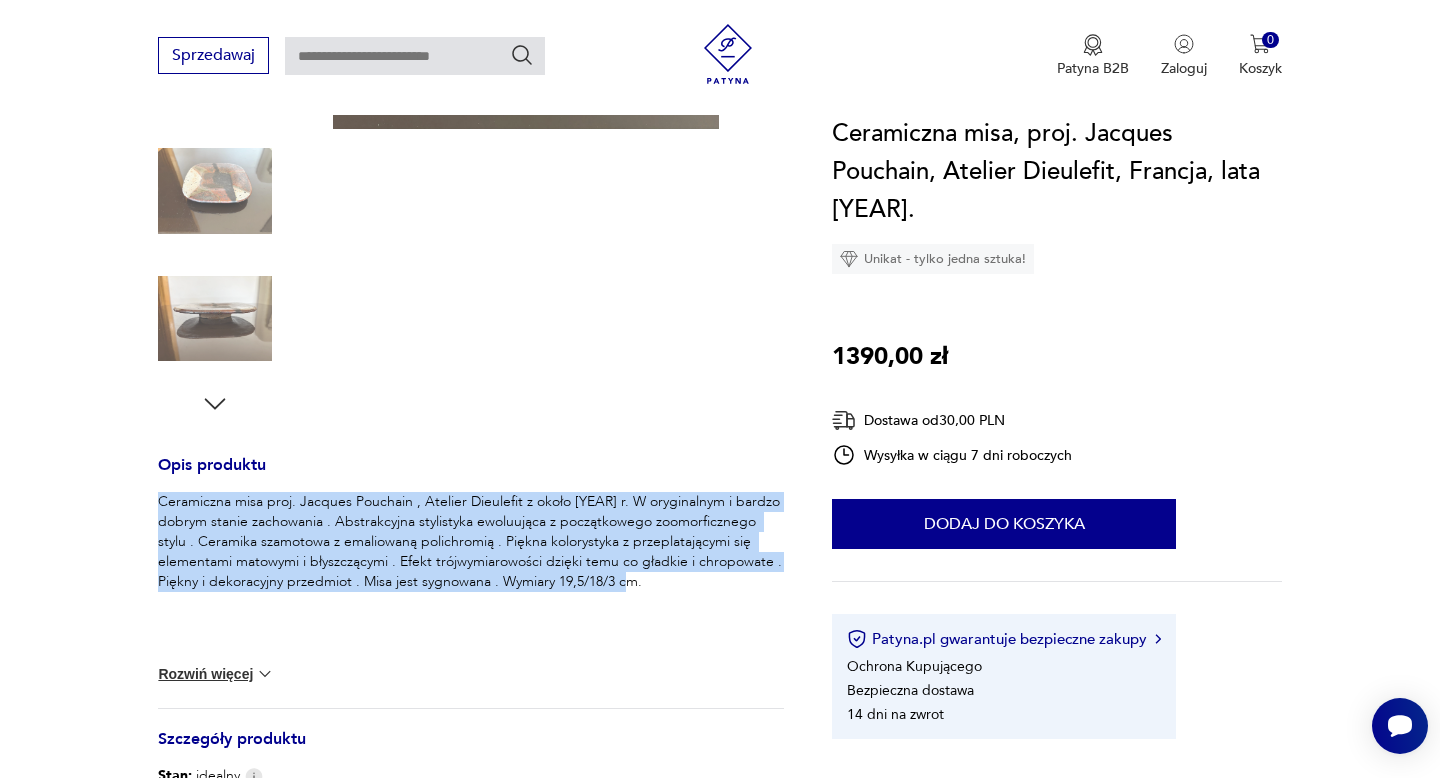 scroll, scrollTop: 486, scrollLeft: 0, axis: vertical 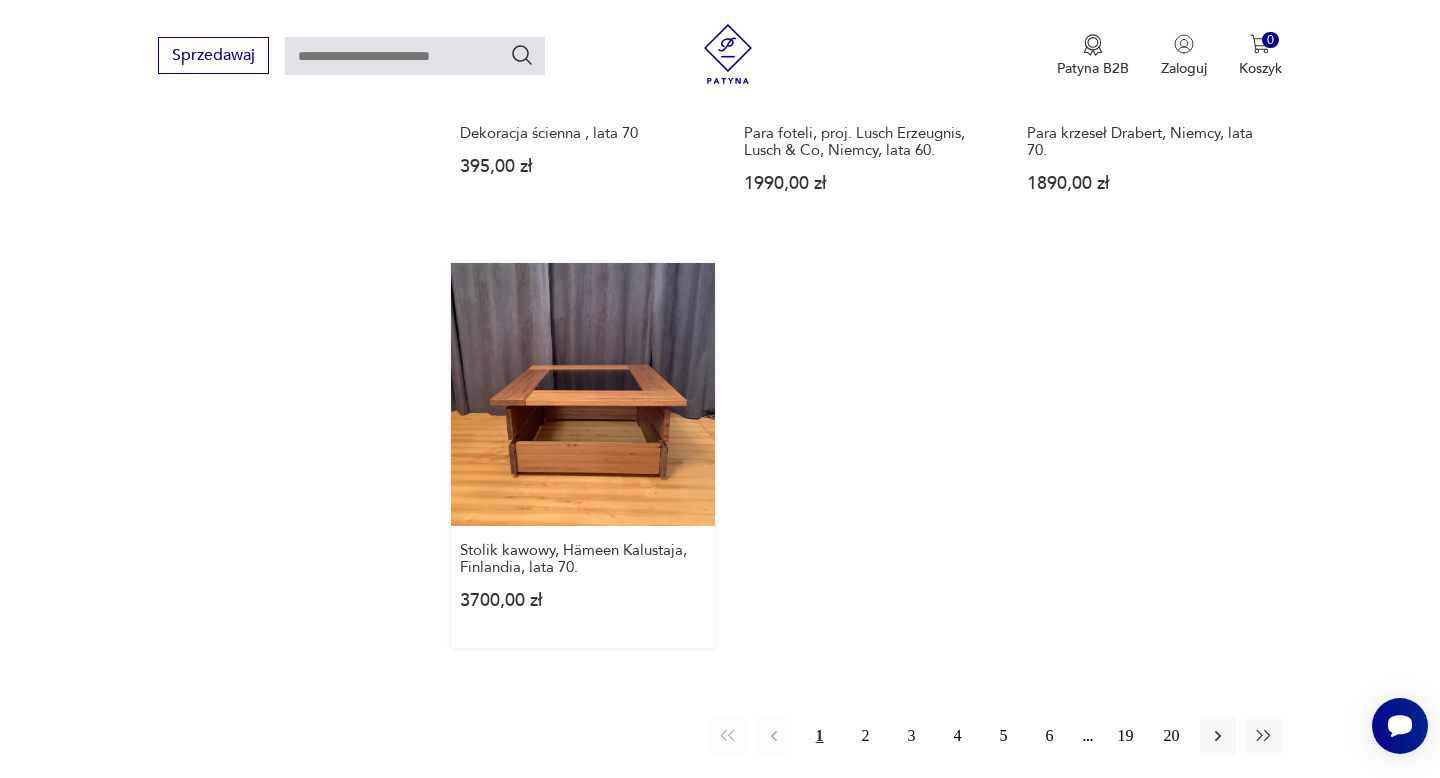 click on "Stolik kawowy, Hämeen Kalustaja, Finlandia, lata [YEAR] 3700,00 zł" at bounding box center (582, 455) 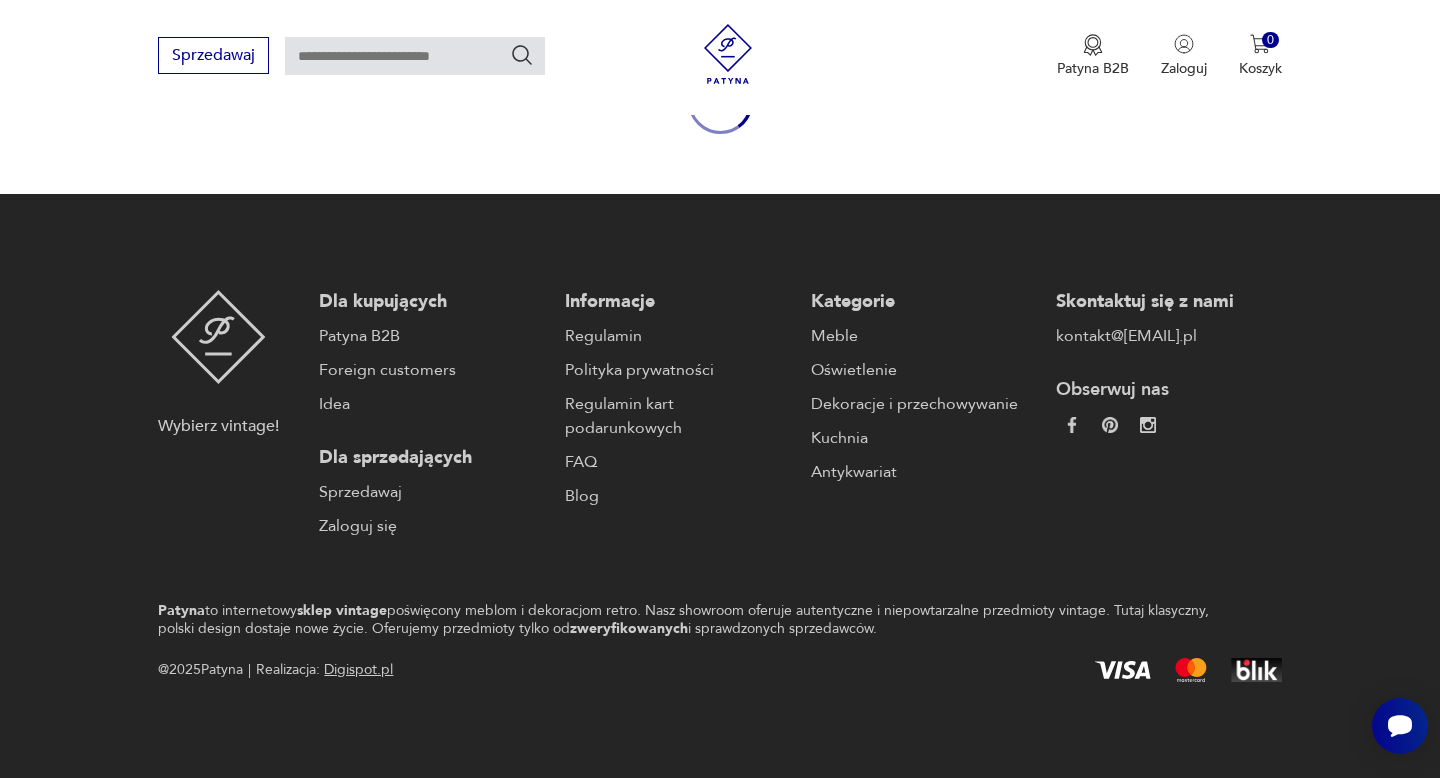 scroll, scrollTop: 0, scrollLeft: 0, axis: both 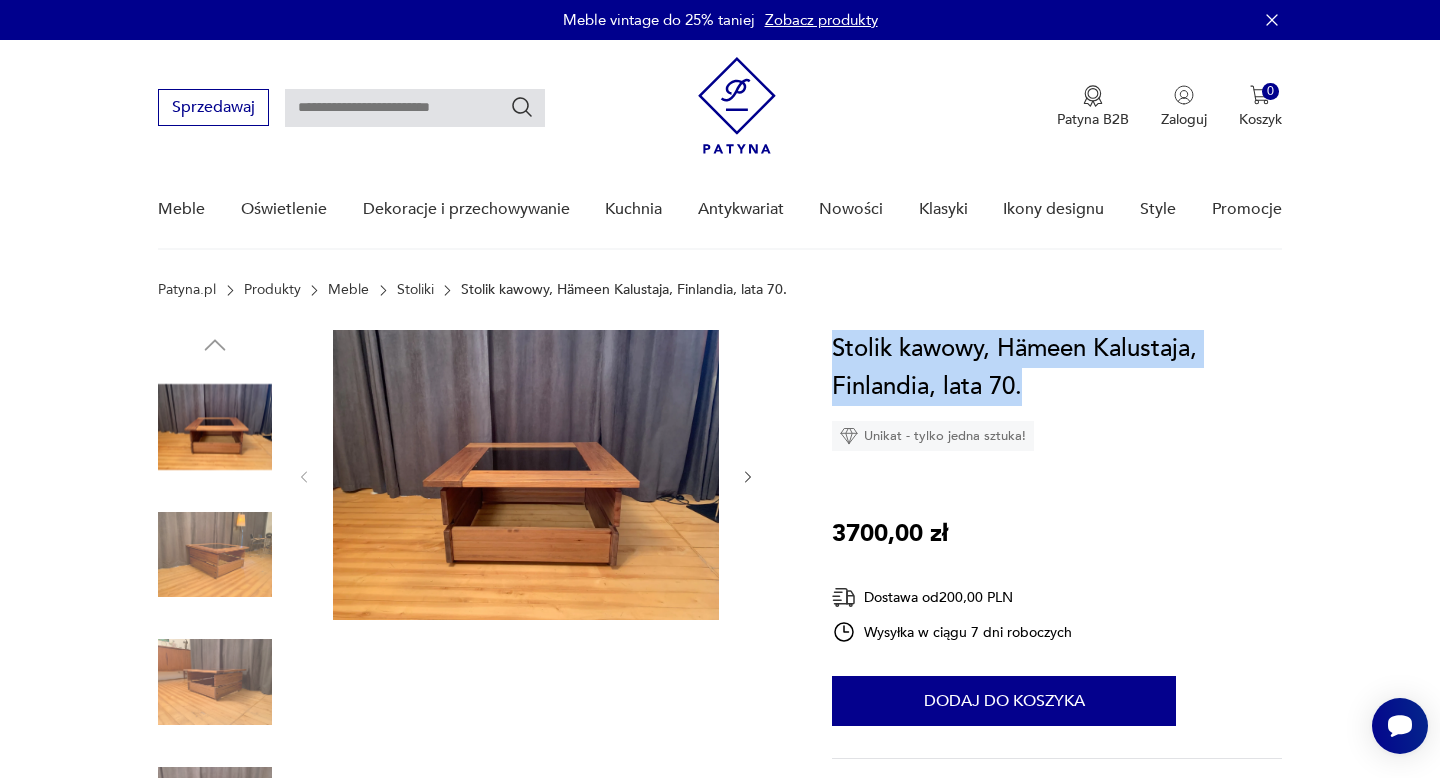 drag, startPoint x: 1030, startPoint y: 384, endPoint x: 830, endPoint y: 352, distance: 202.54382 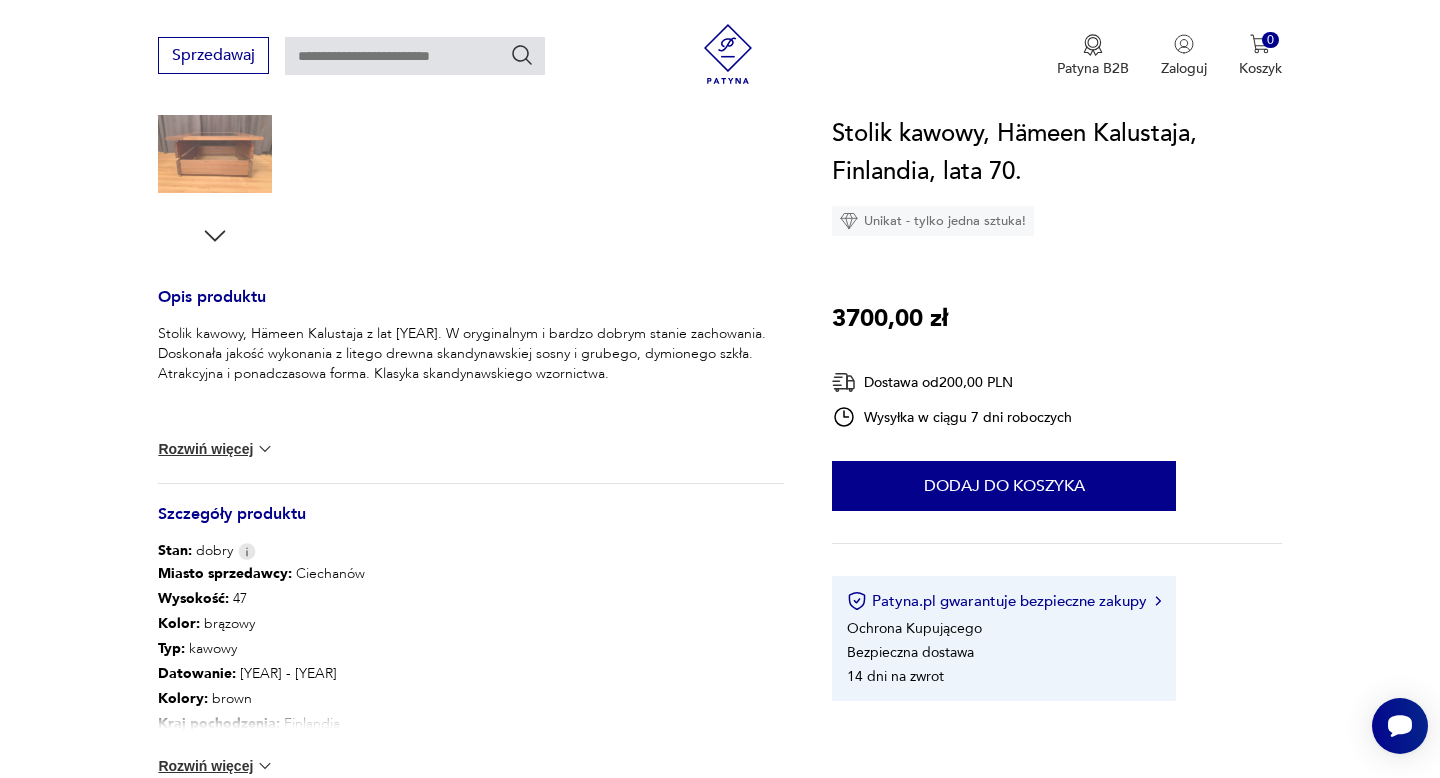 scroll, scrollTop: 686, scrollLeft: 0, axis: vertical 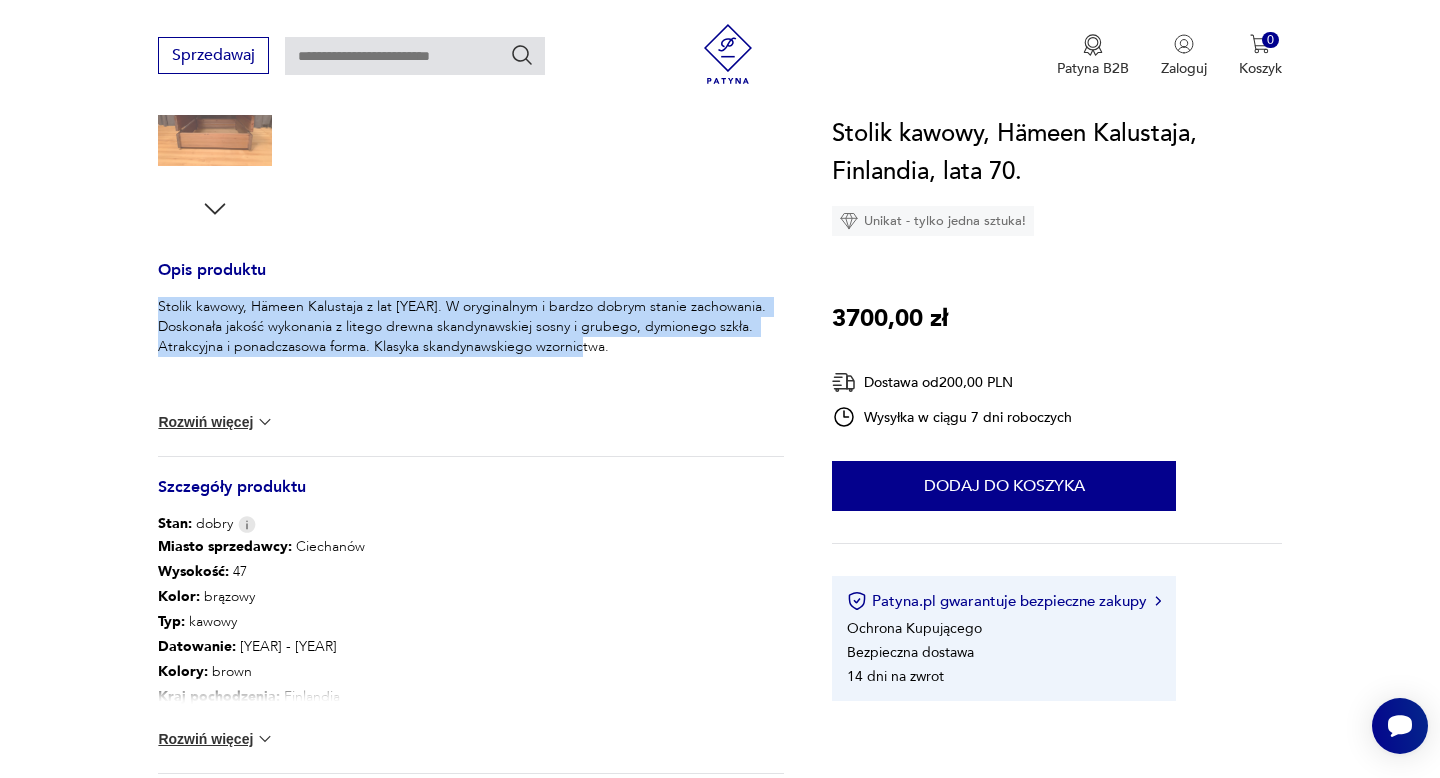 drag, startPoint x: 613, startPoint y: 348, endPoint x: 155, endPoint y: 308, distance: 459.7434 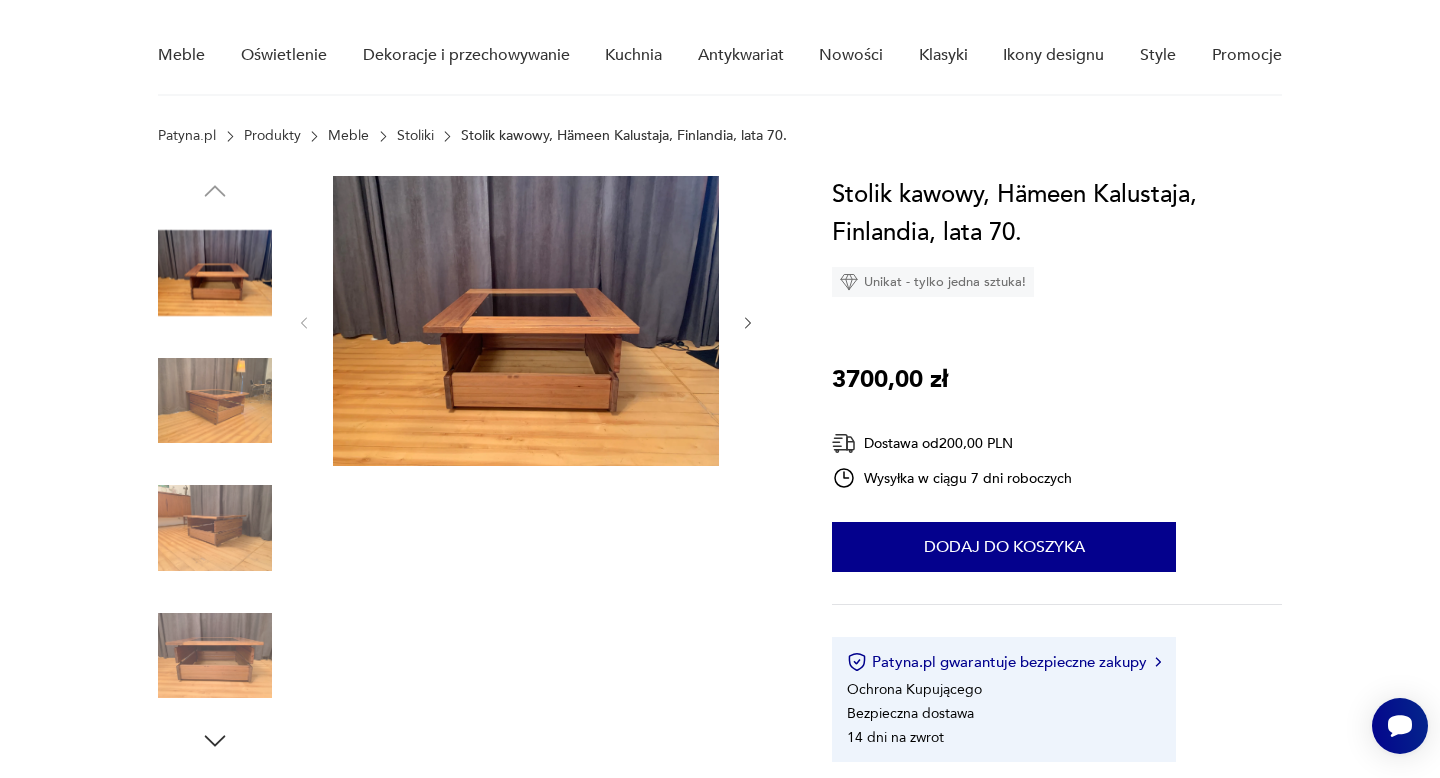 scroll, scrollTop: 158, scrollLeft: 0, axis: vertical 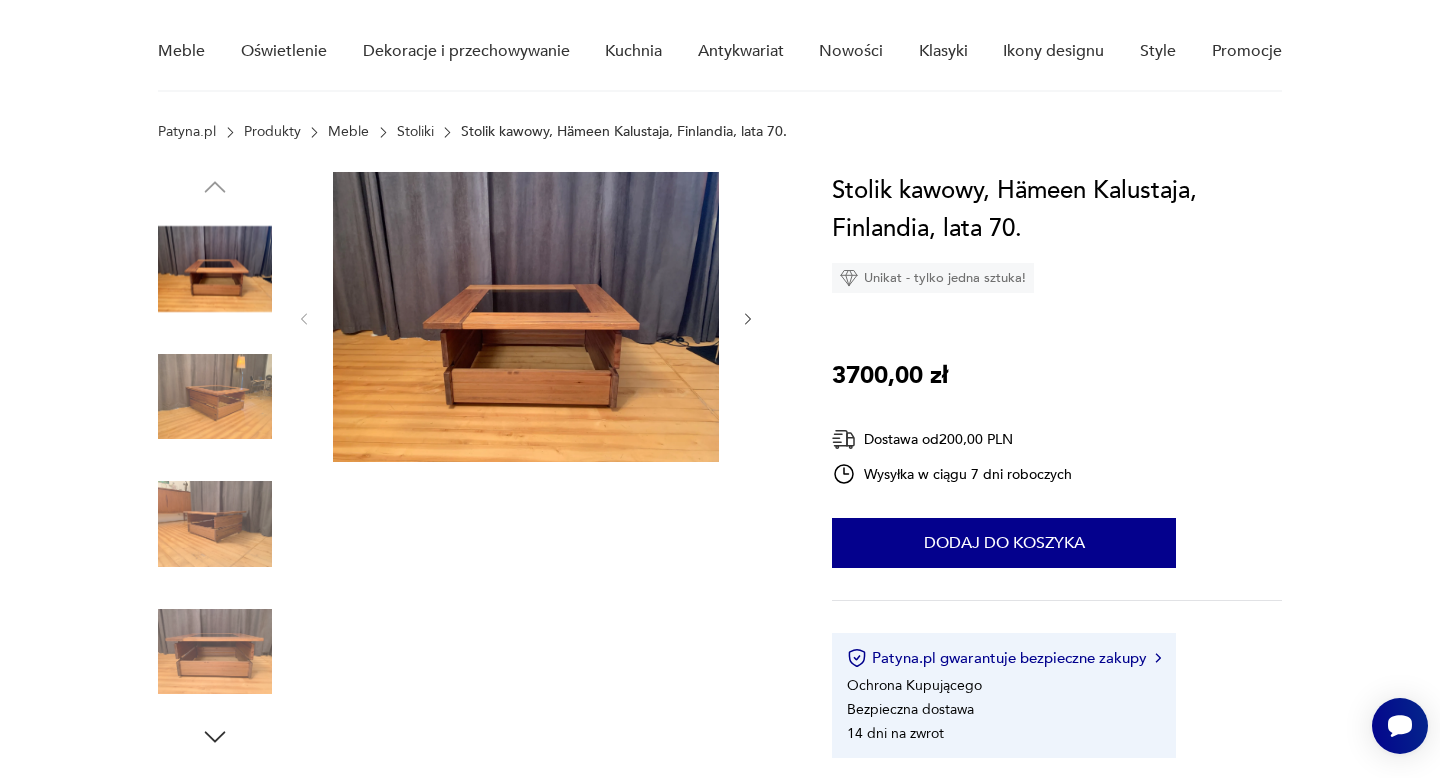click at bounding box center [526, 317] 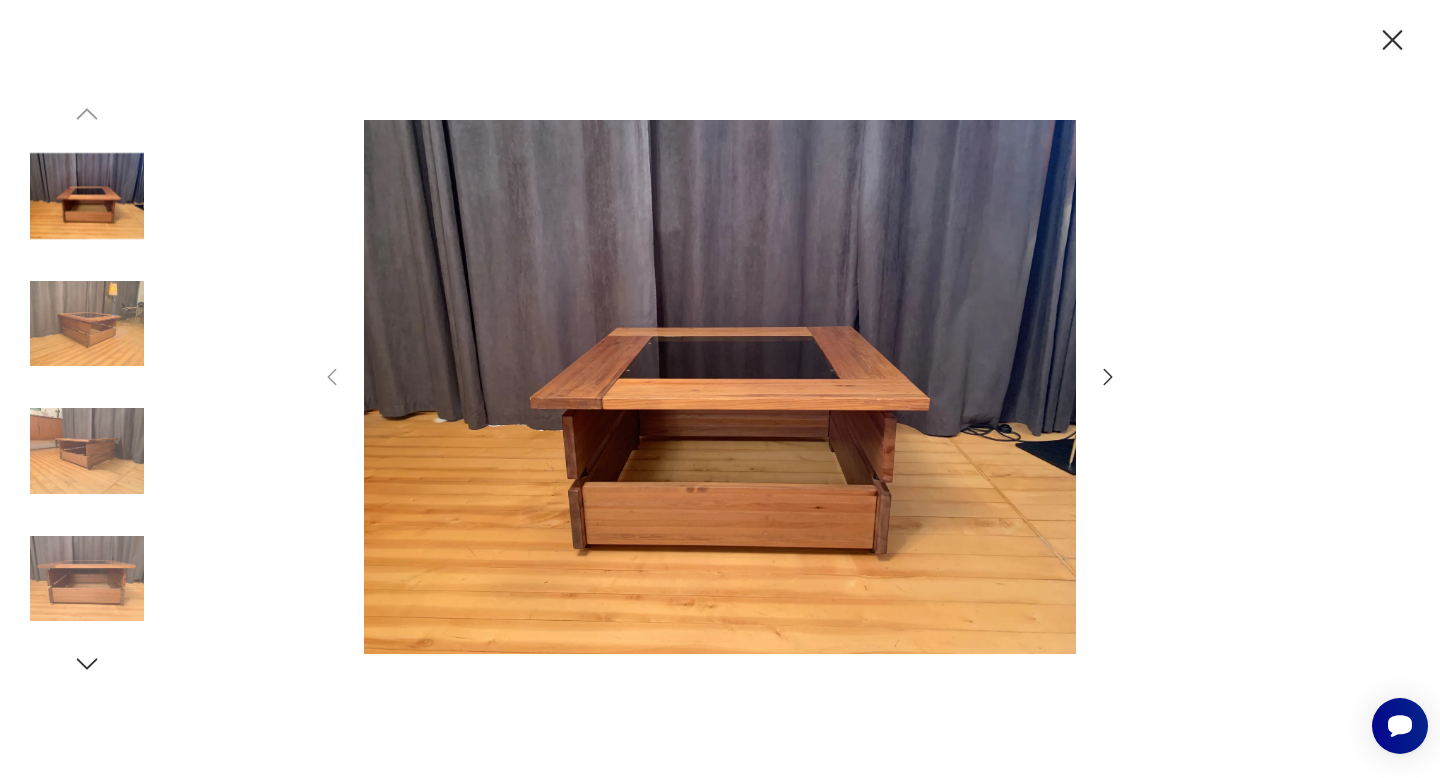 click 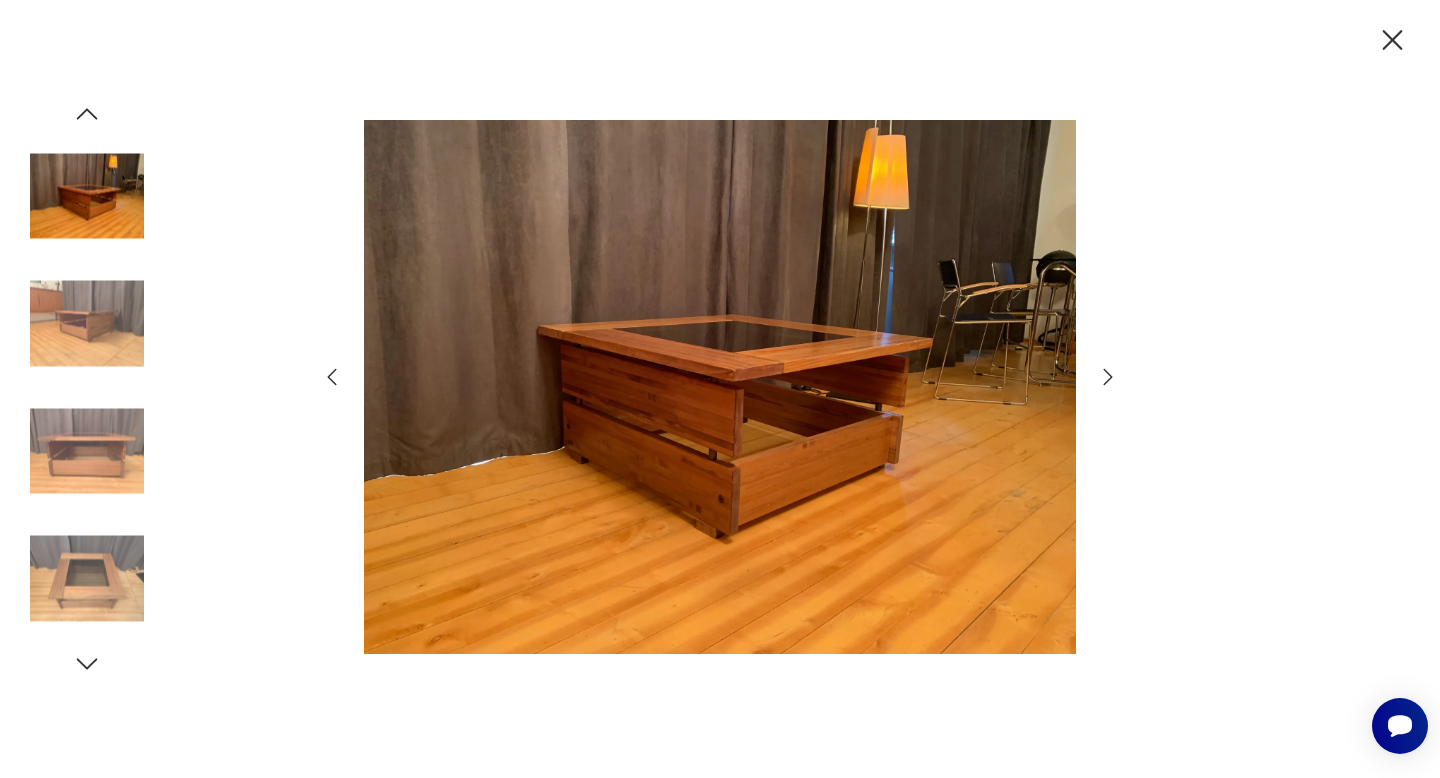 click 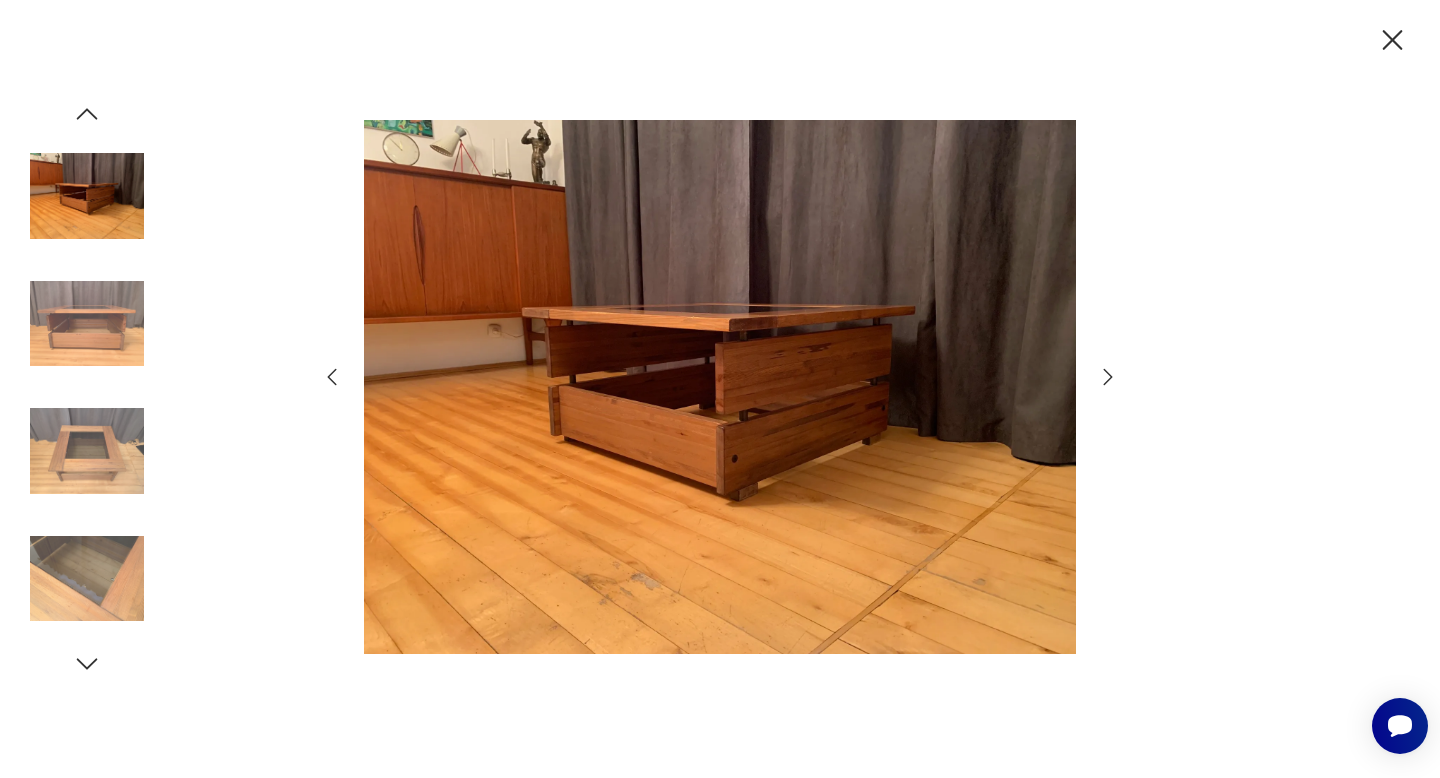 click 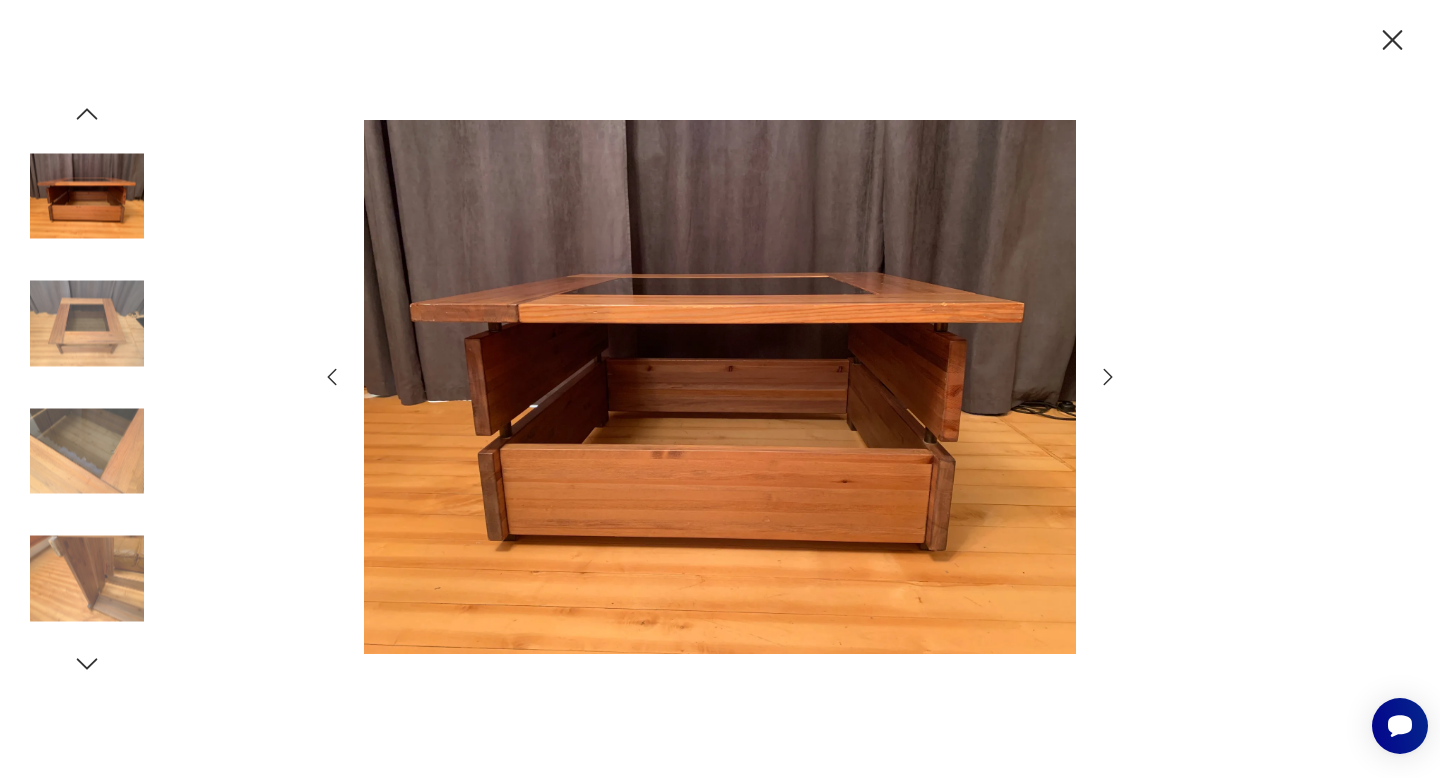 click 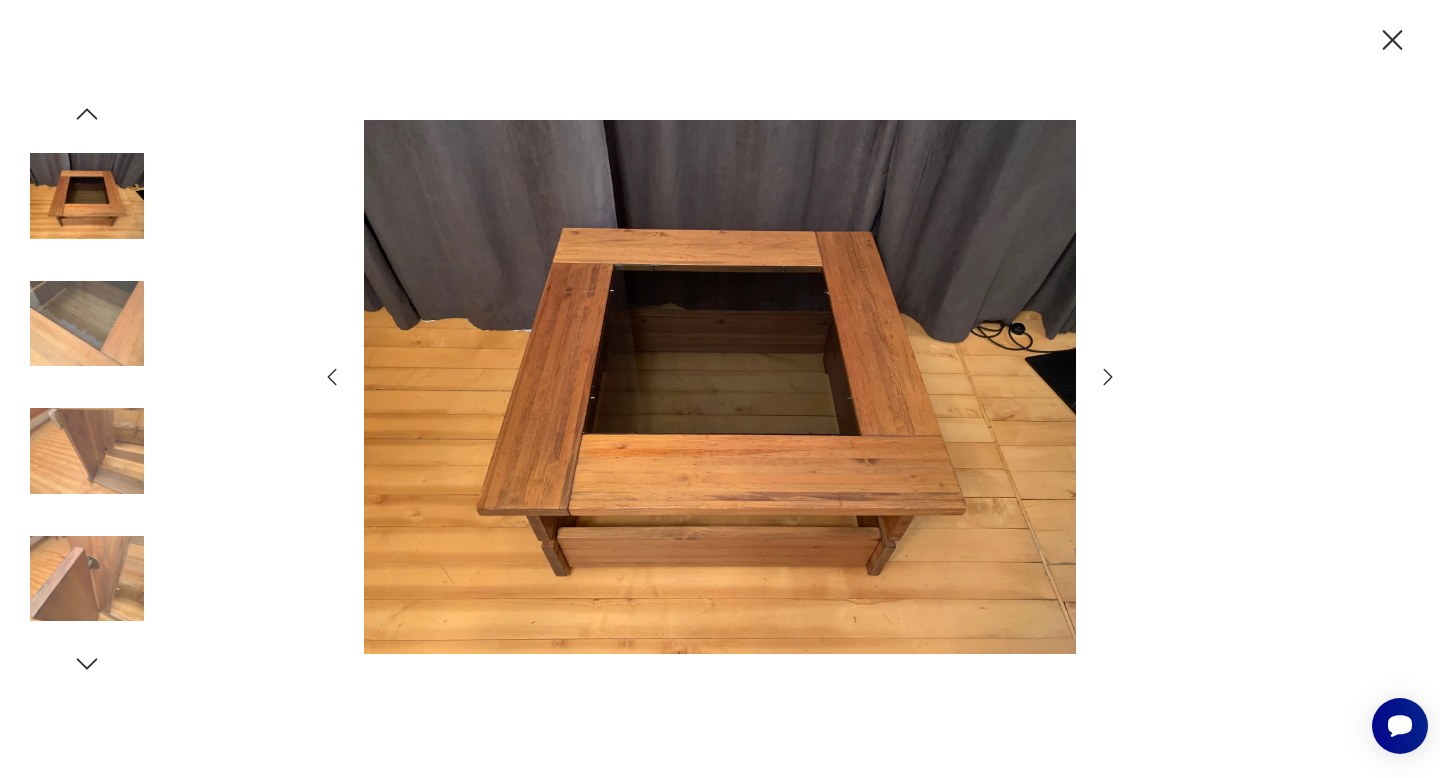 click 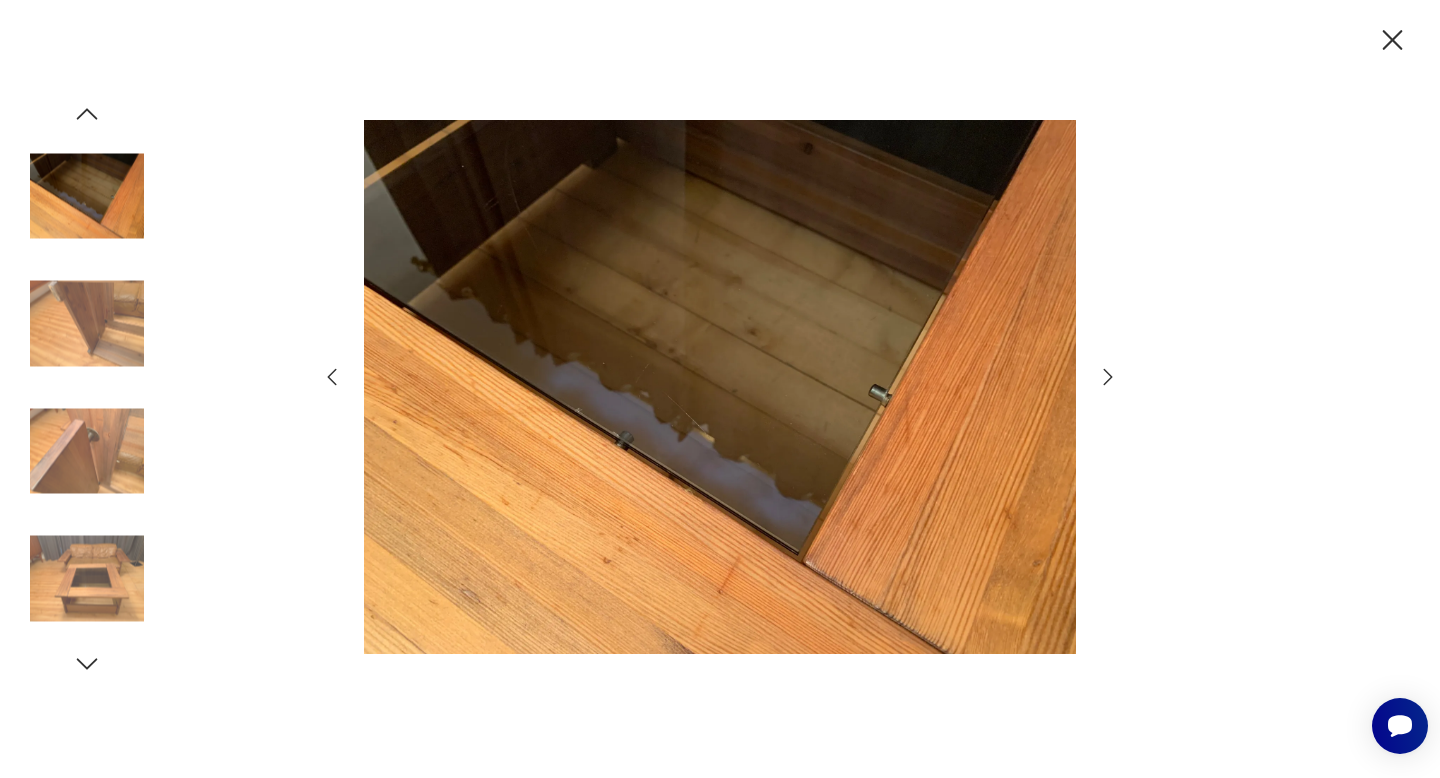 click 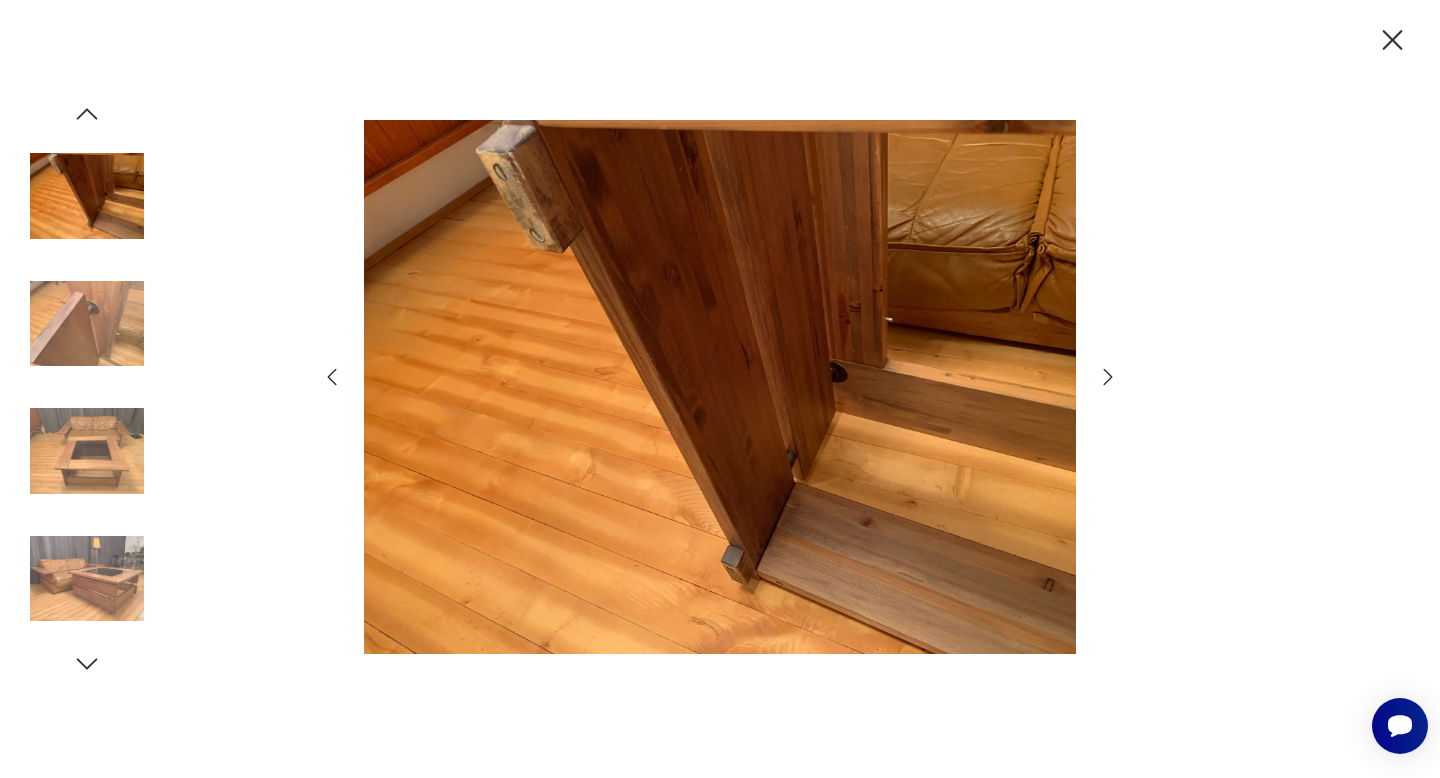 click 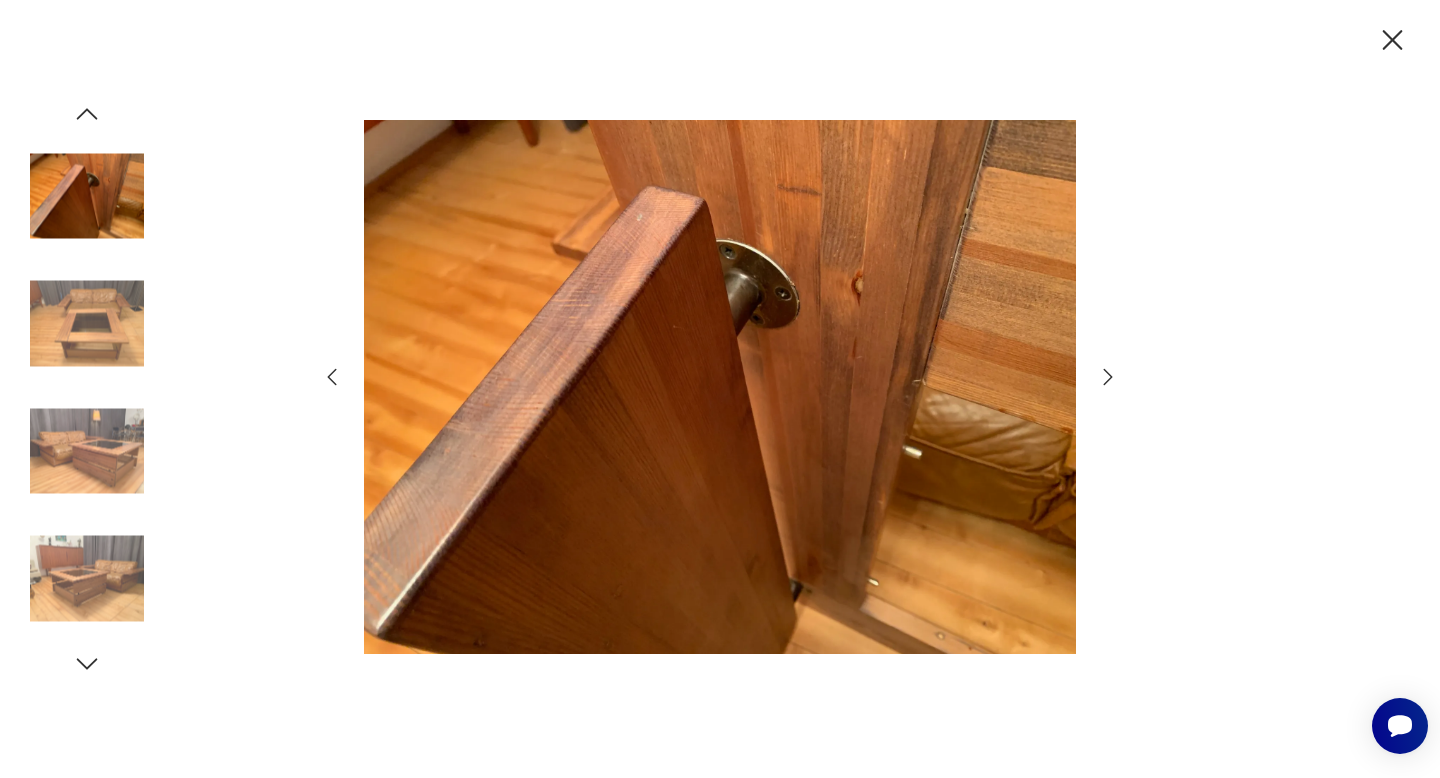 click 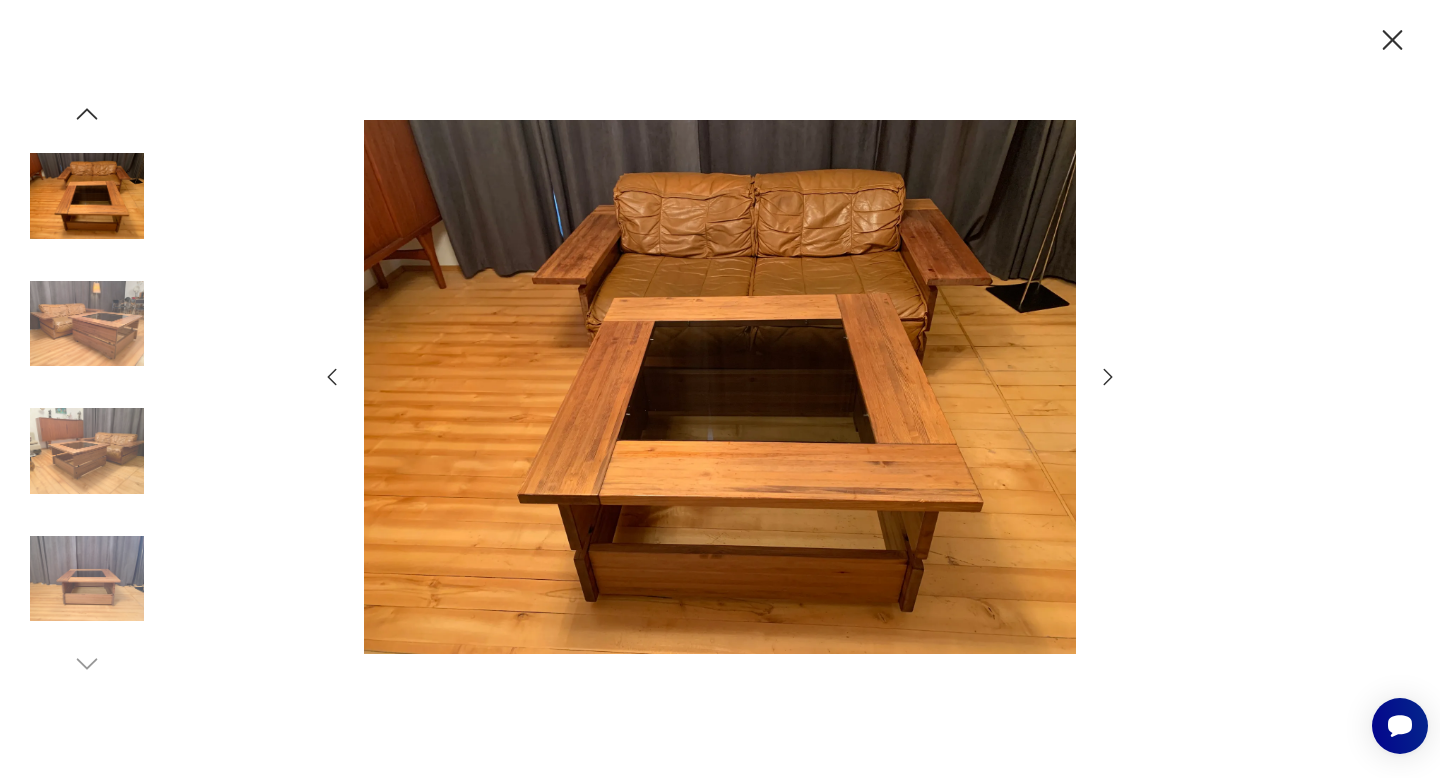 click 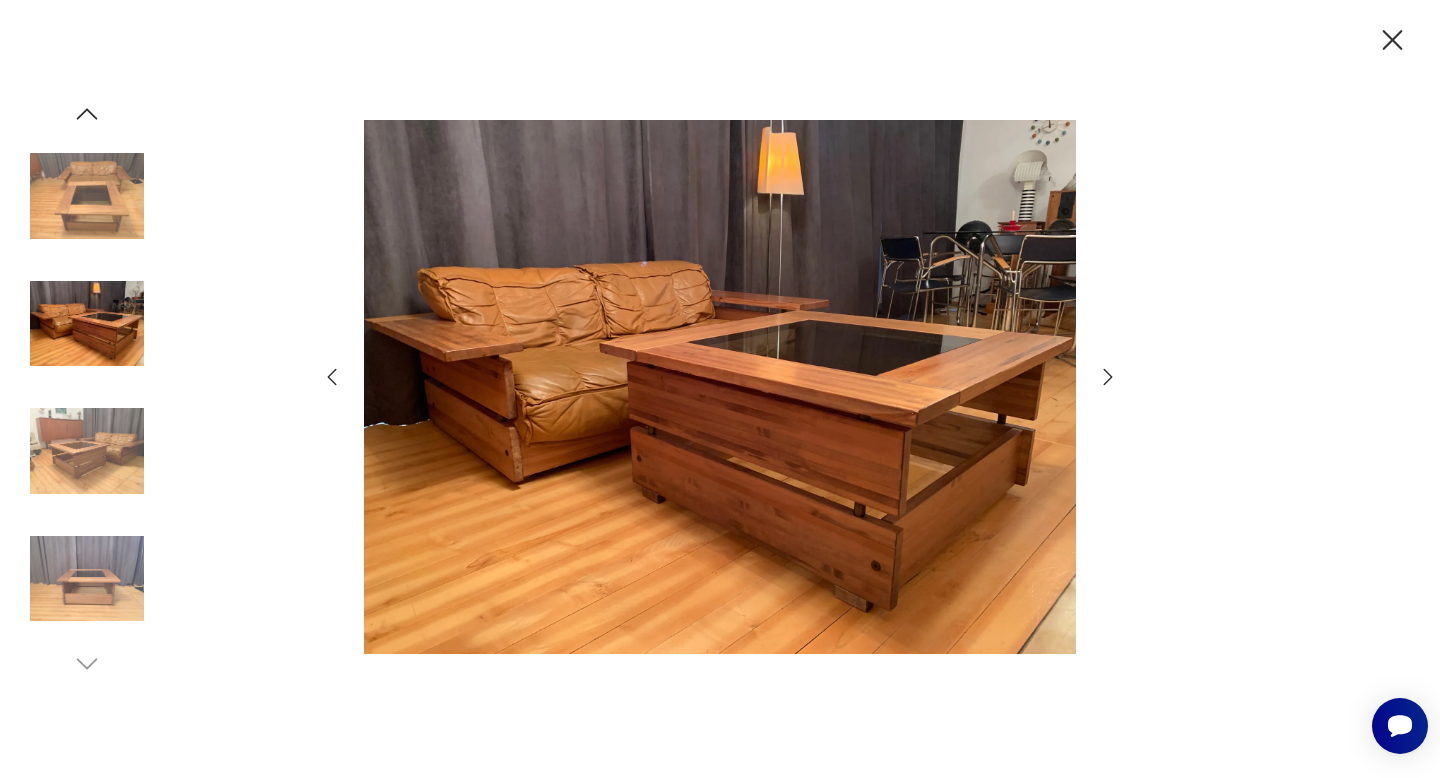 click 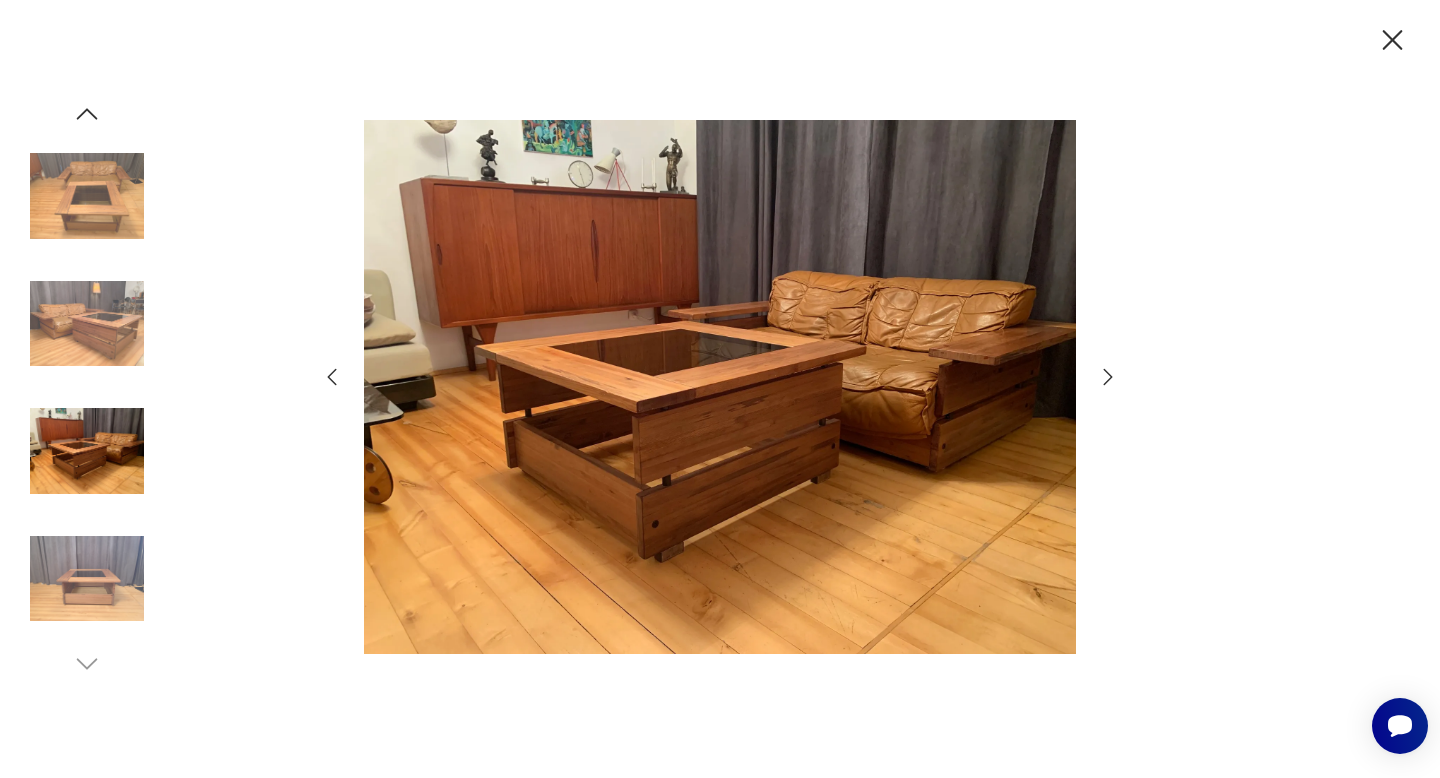 click 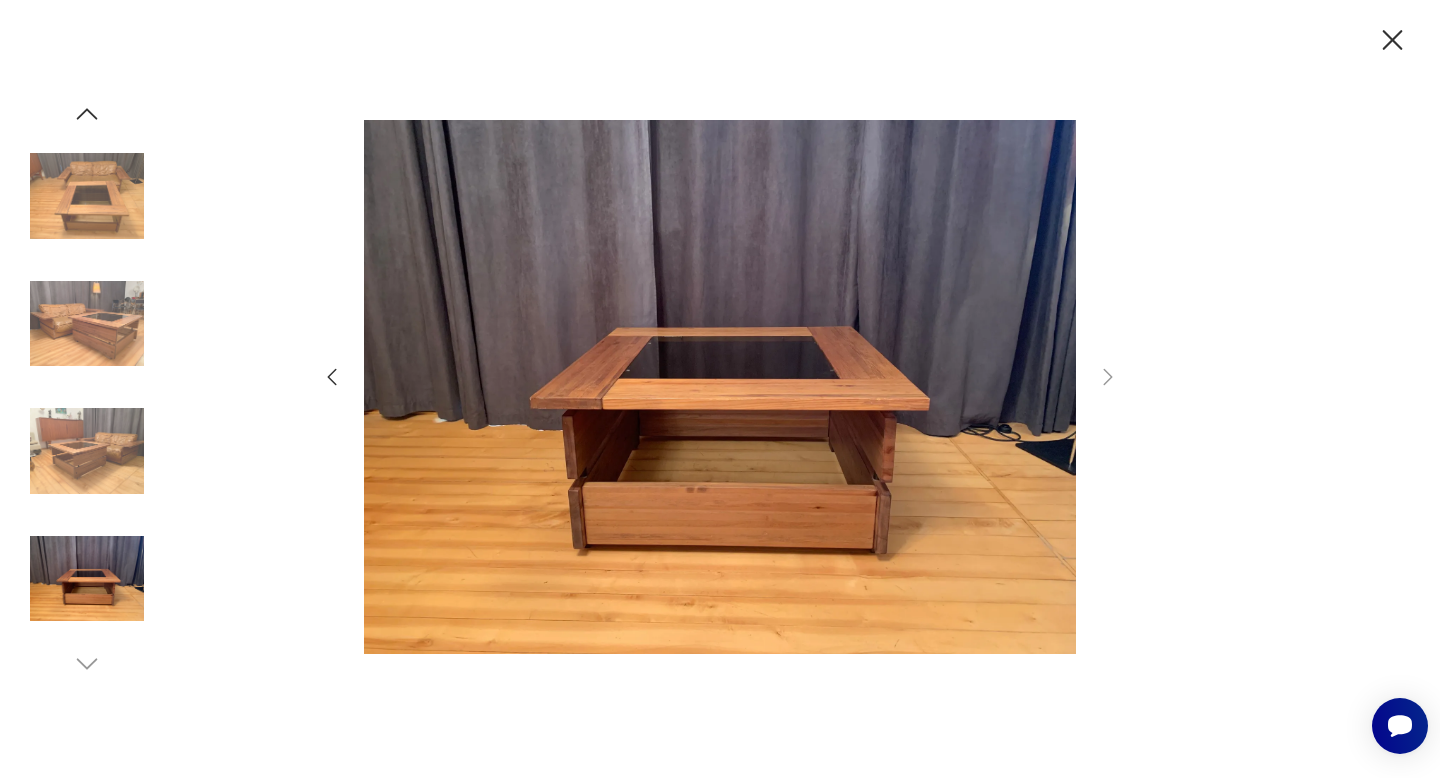 click 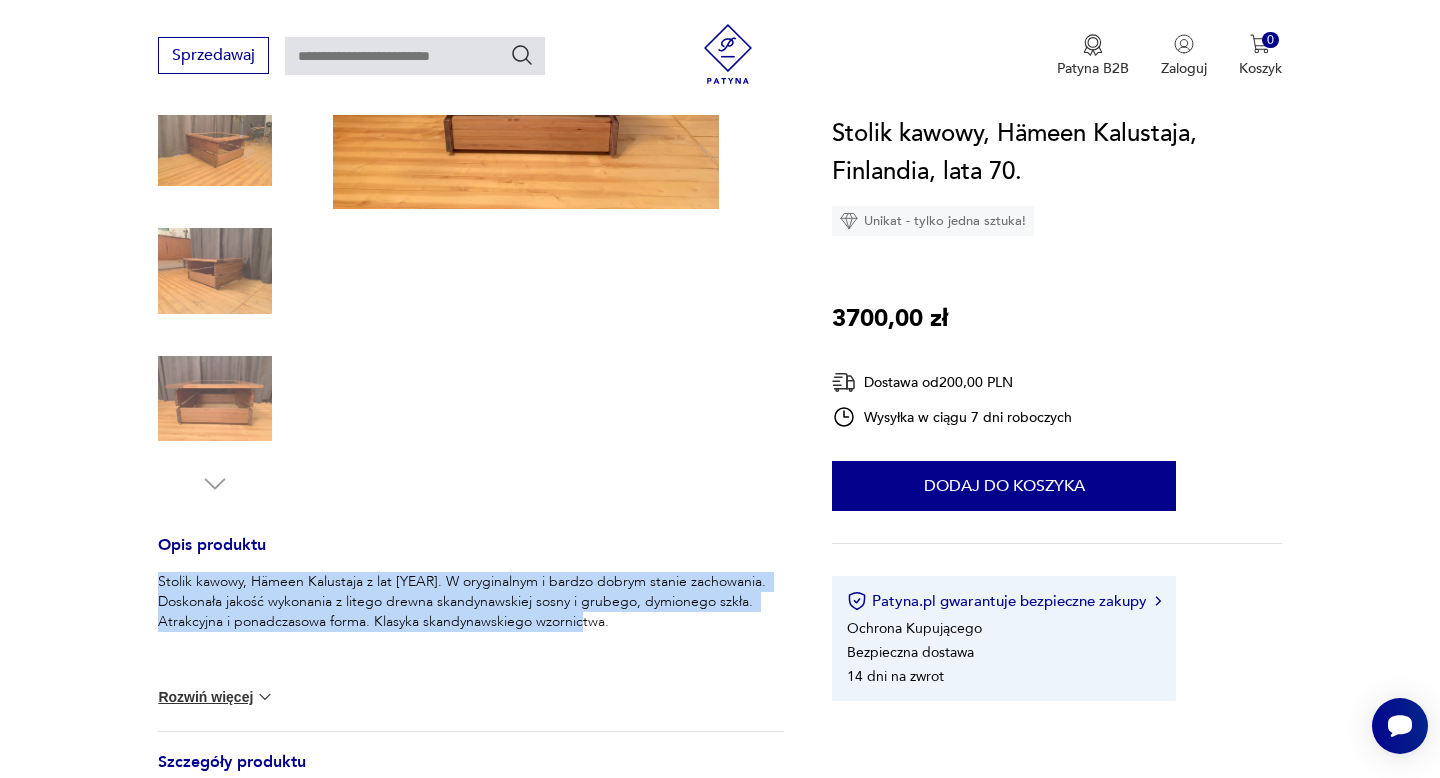 scroll, scrollTop: 760, scrollLeft: 0, axis: vertical 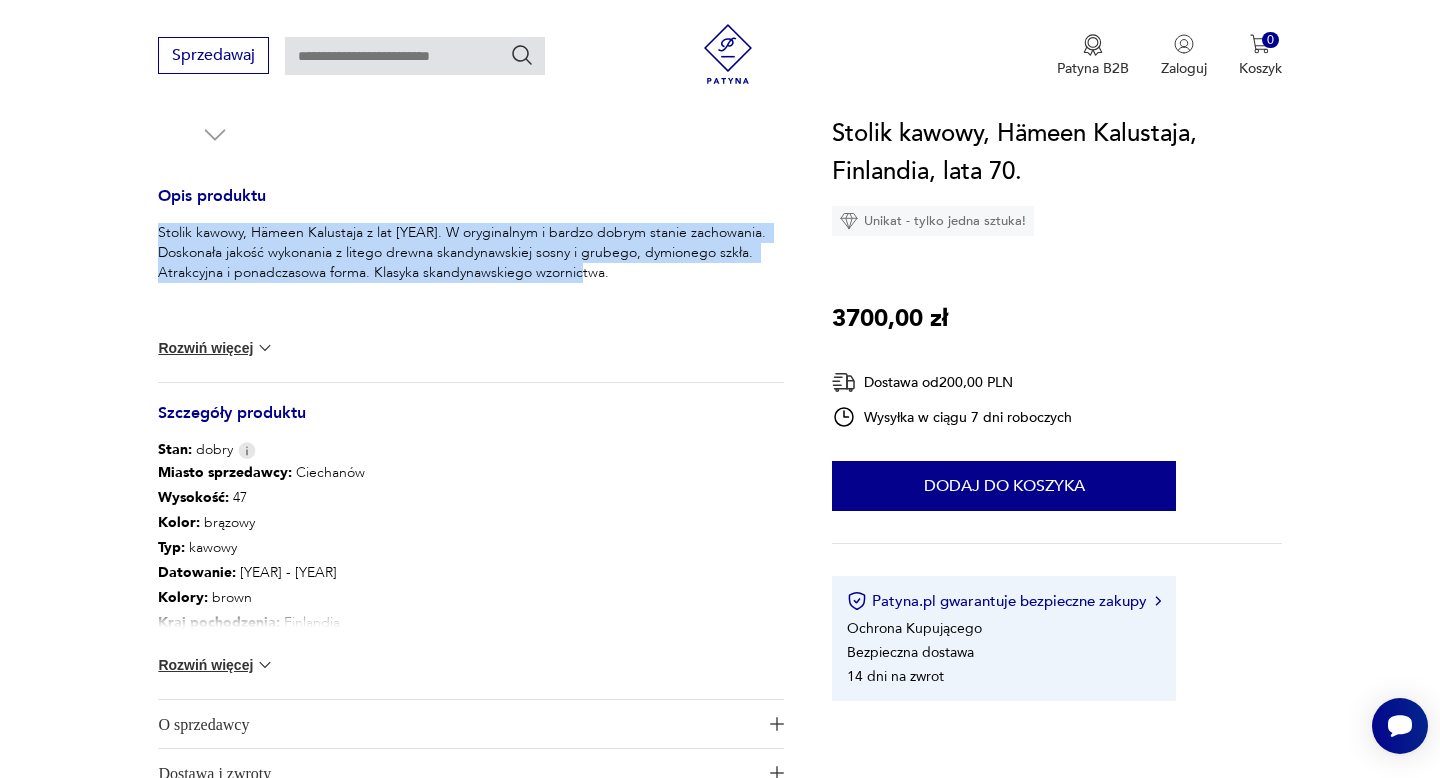 click on "Rozwiń więcej" at bounding box center [216, 665] 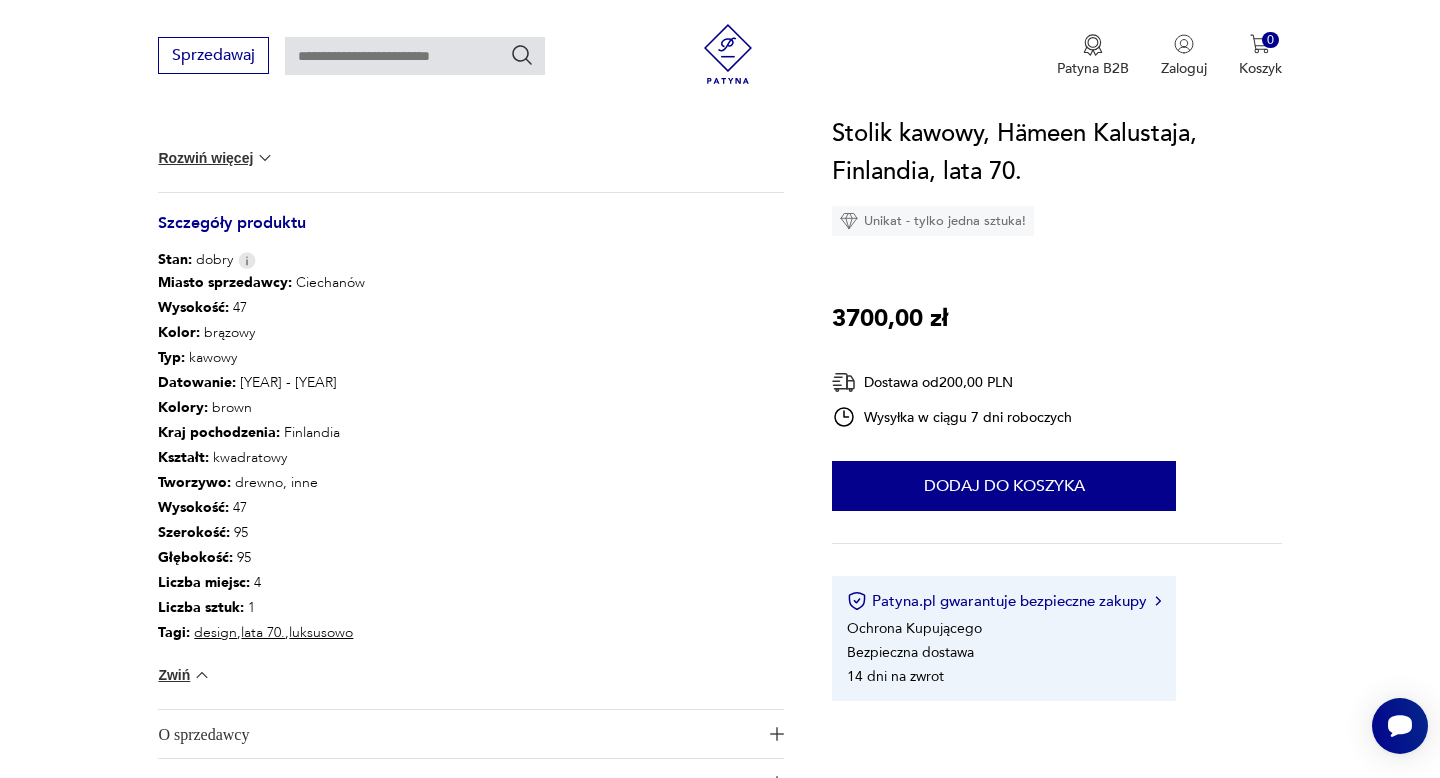 scroll, scrollTop: 951, scrollLeft: 0, axis: vertical 